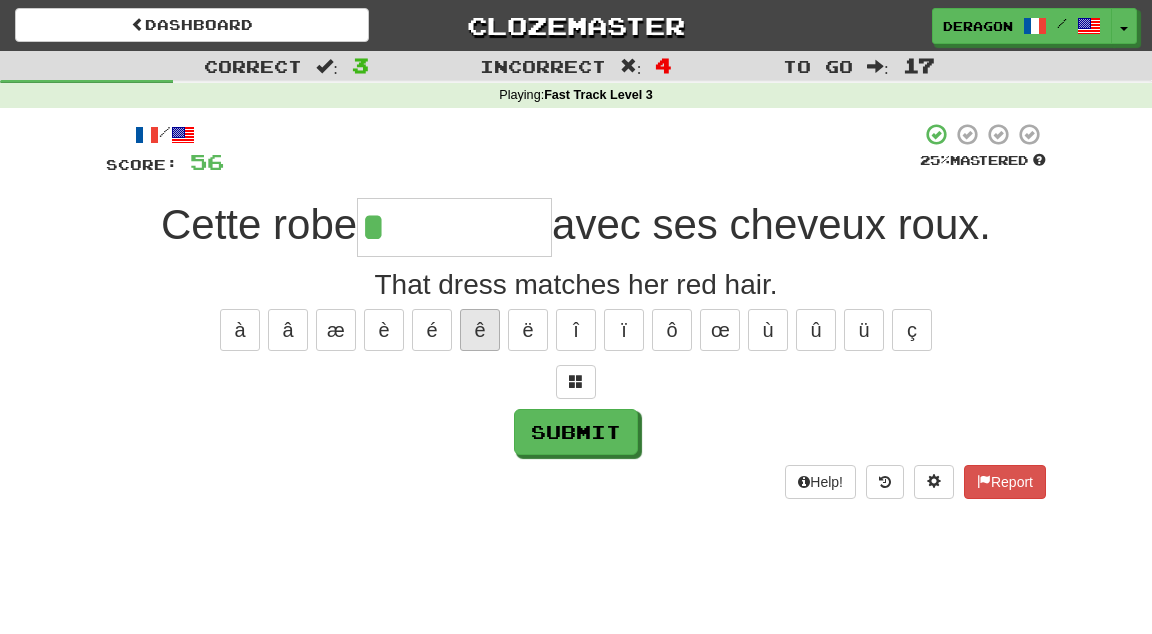 scroll, scrollTop: 0, scrollLeft: 0, axis: both 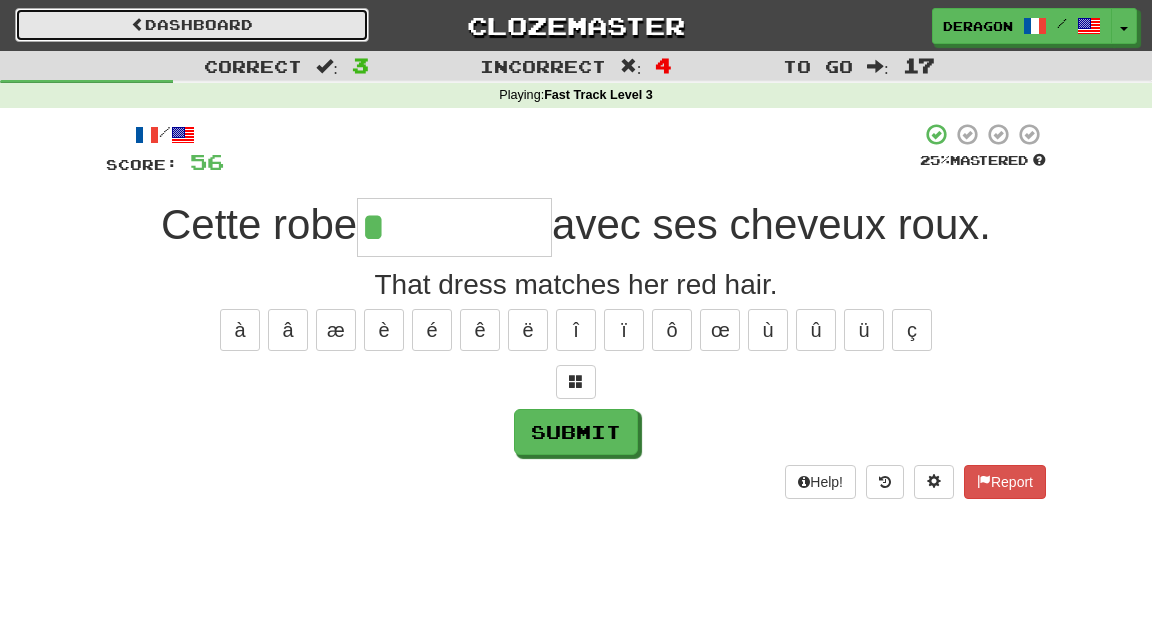click on "Dashboard" at bounding box center (192, 25) 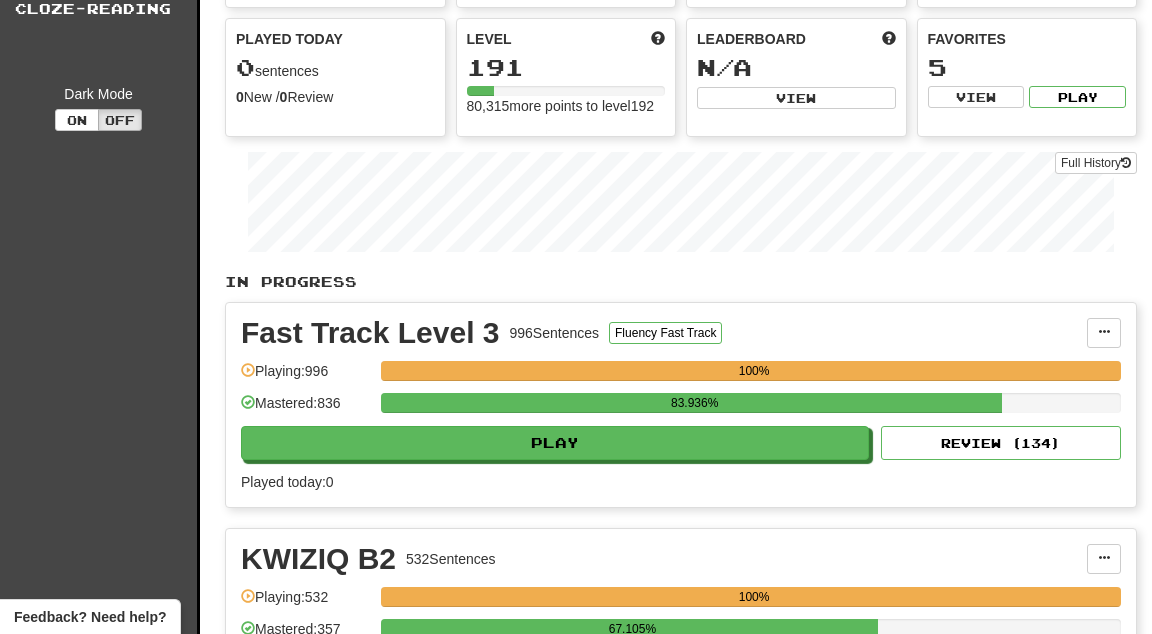 scroll, scrollTop: 255, scrollLeft: 0, axis: vertical 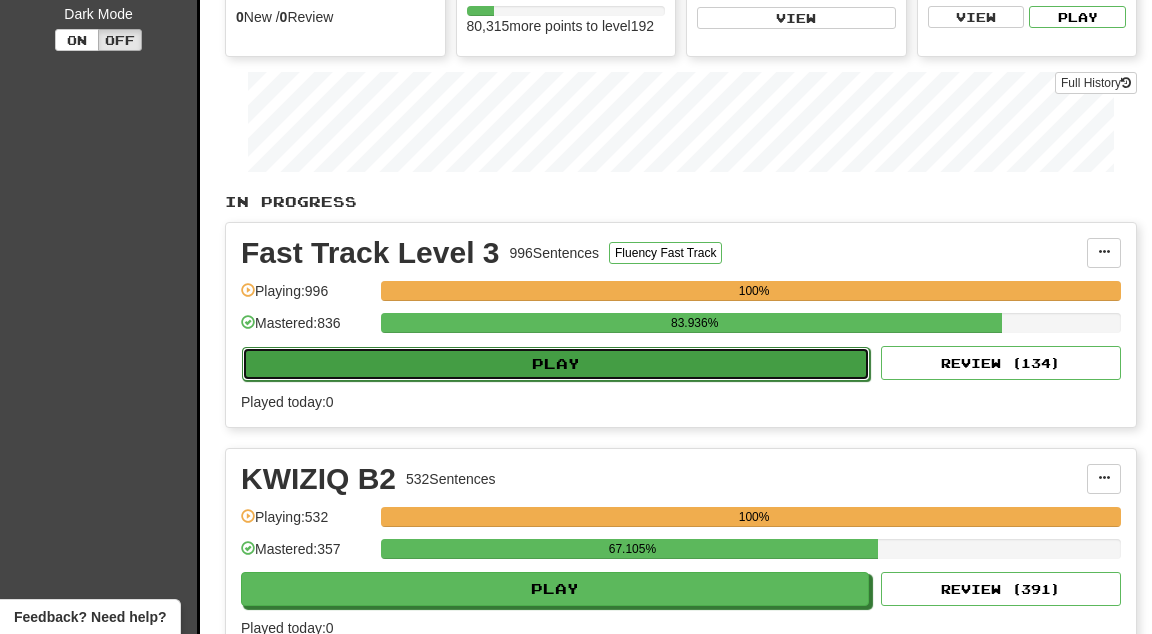 click on "Play" at bounding box center [556, 364] 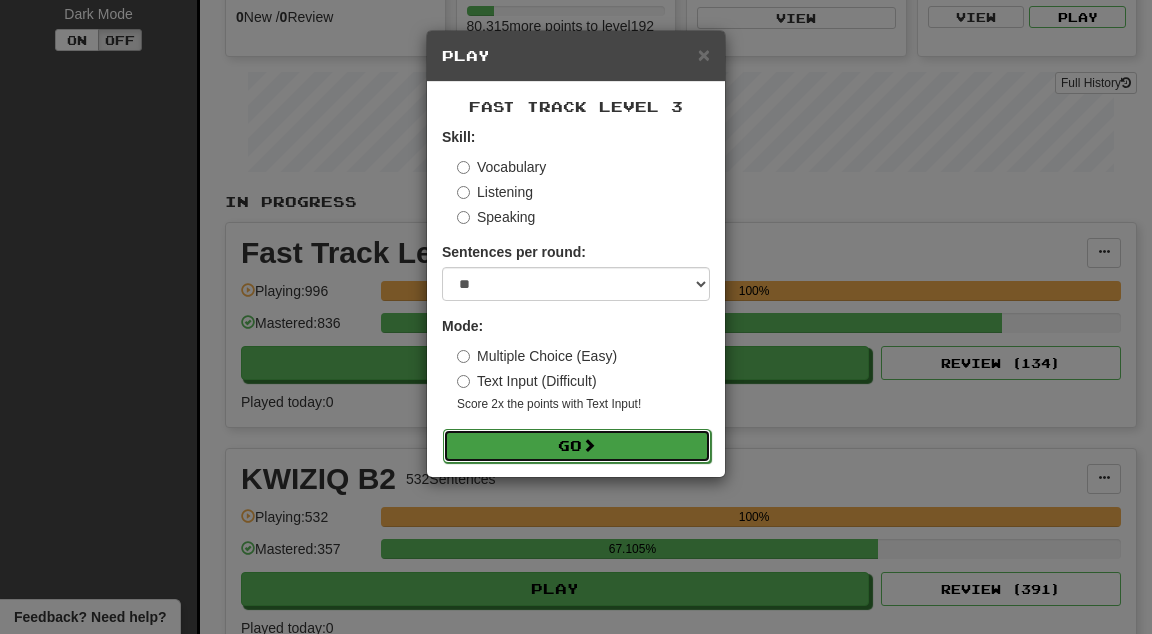 click on "Go" at bounding box center [577, 446] 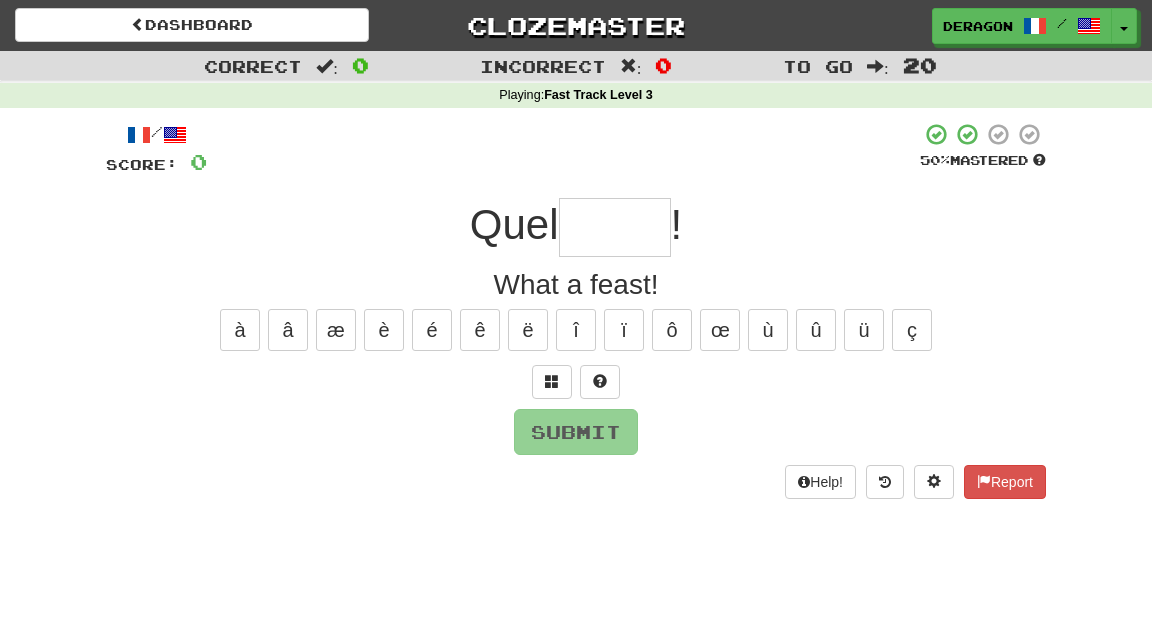 scroll, scrollTop: 0, scrollLeft: 0, axis: both 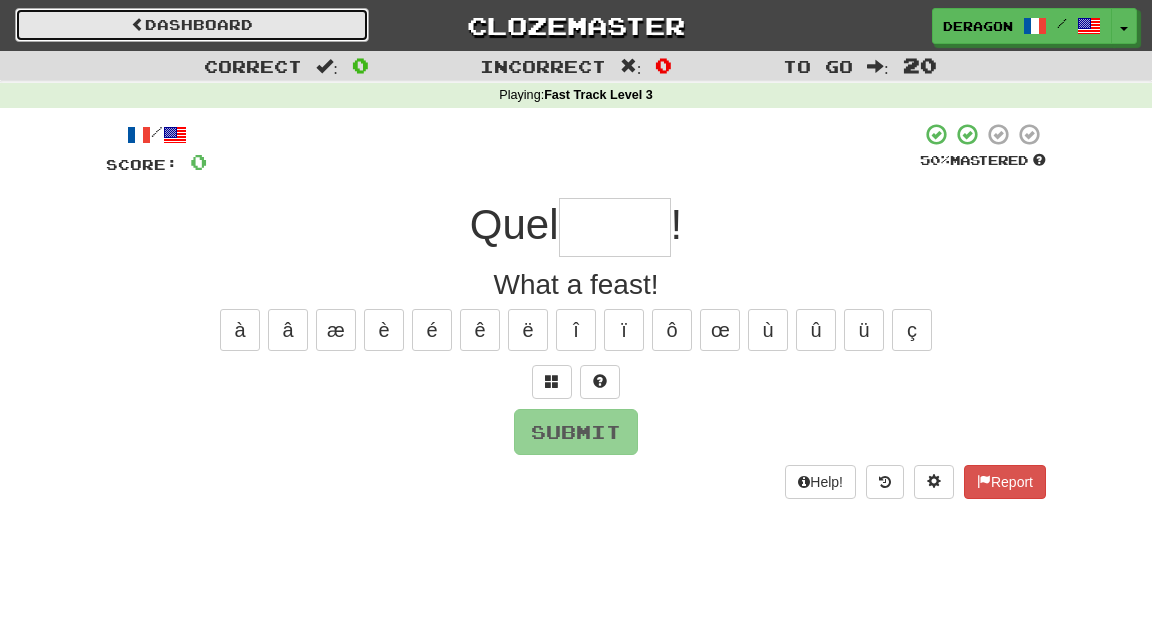 click on "Dashboard" at bounding box center (192, 25) 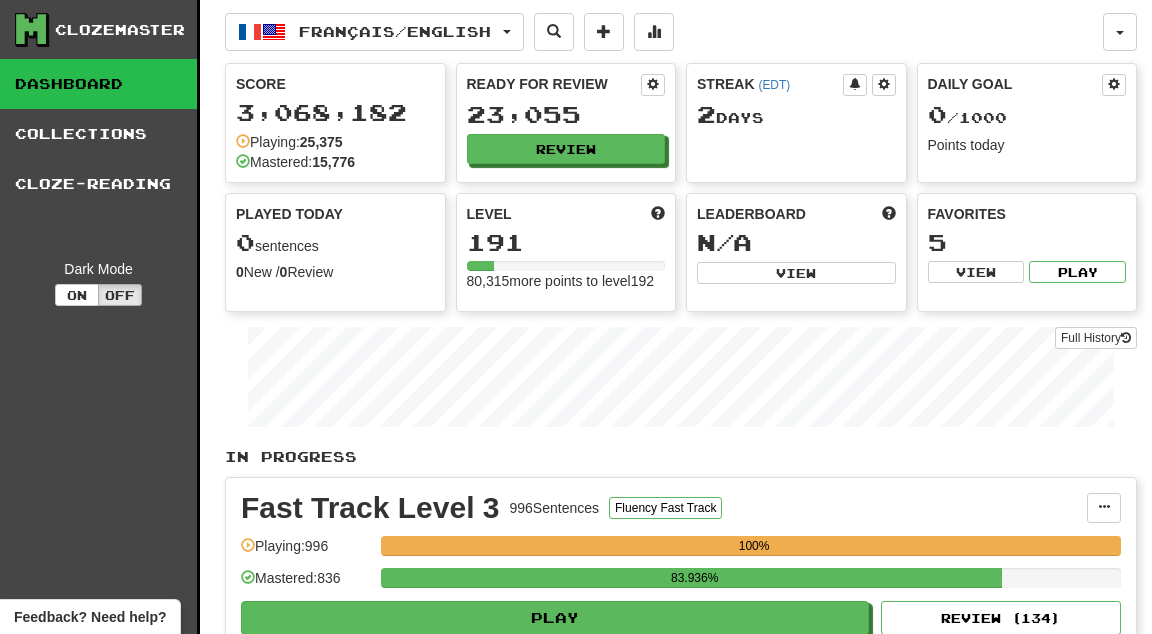 scroll, scrollTop: 147, scrollLeft: 0, axis: vertical 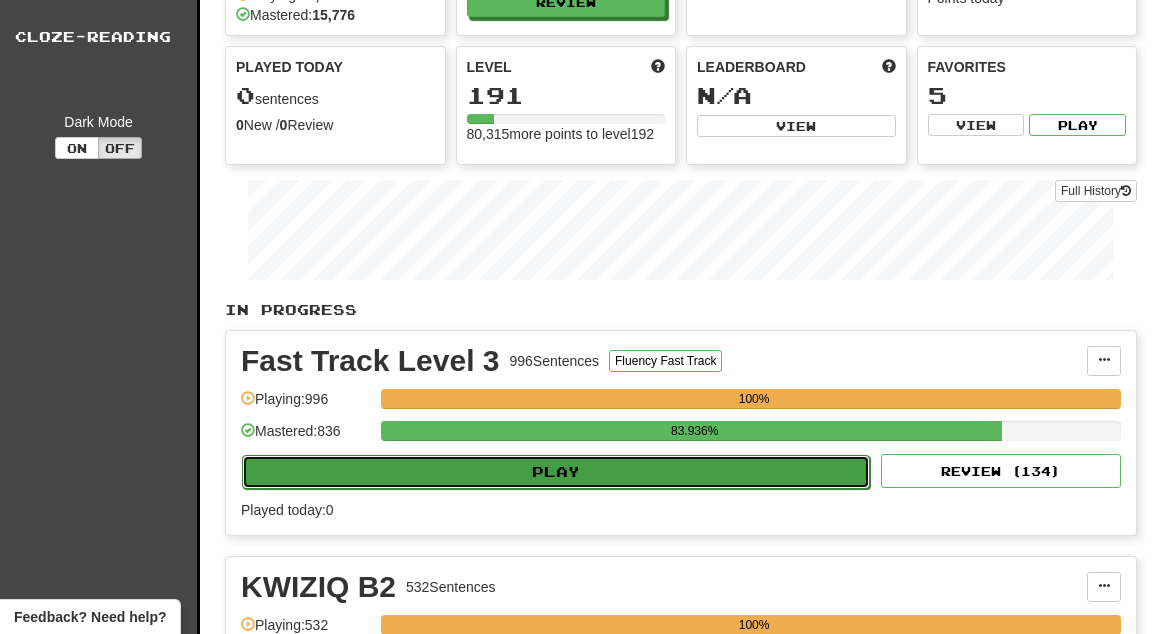 click on "Play" at bounding box center [556, 472] 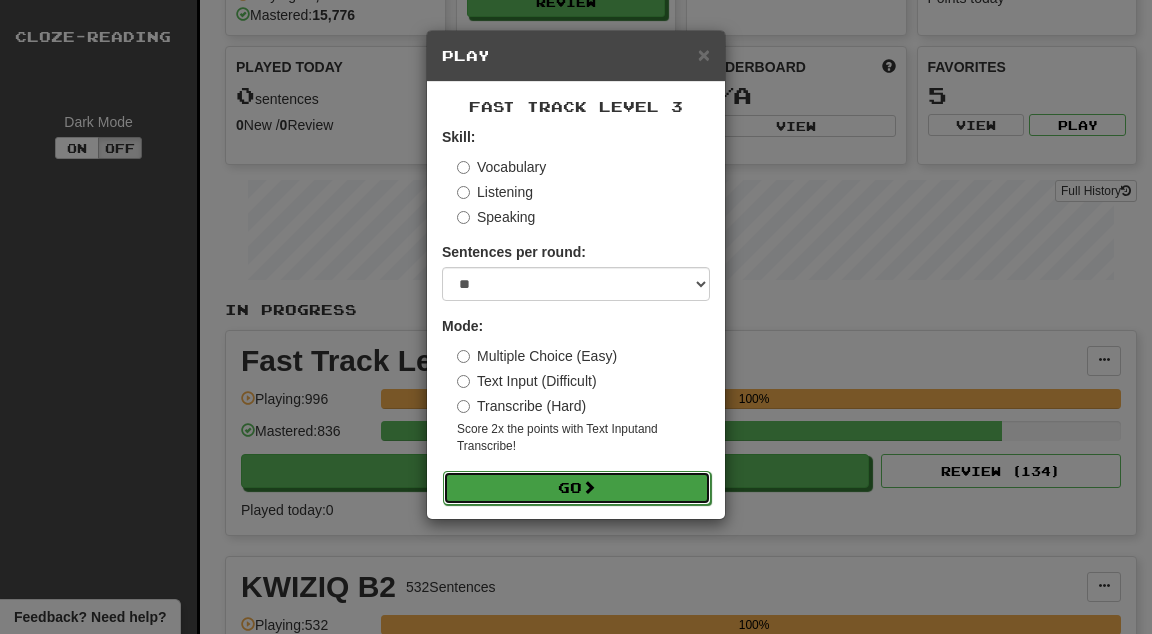 click on "Go" at bounding box center [577, 488] 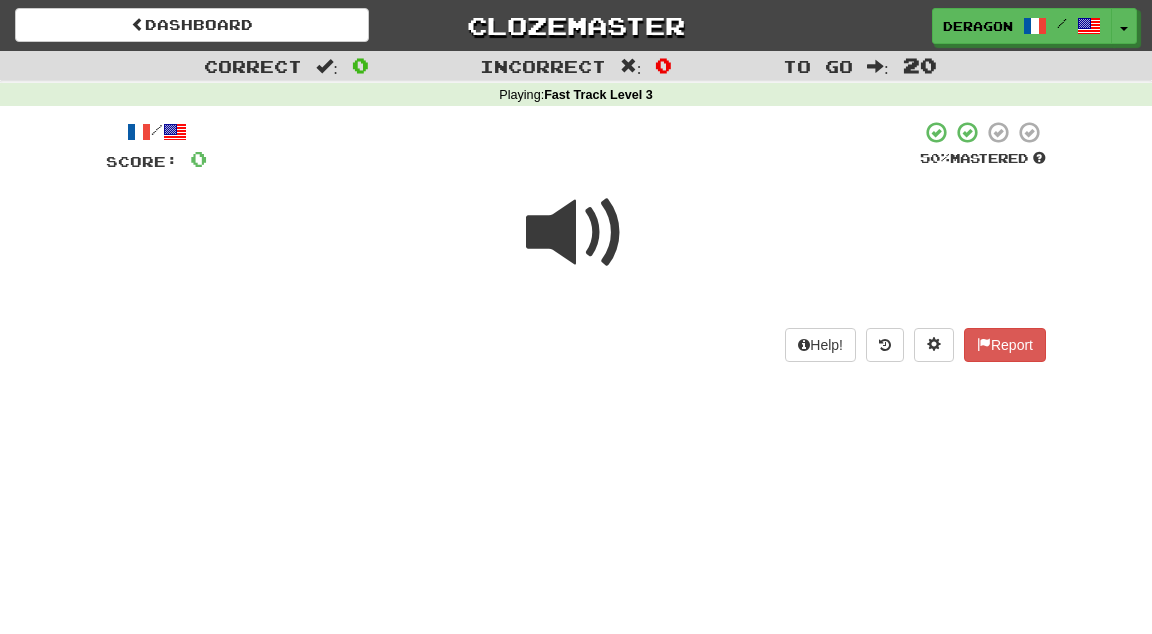 scroll, scrollTop: 0, scrollLeft: 0, axis: both 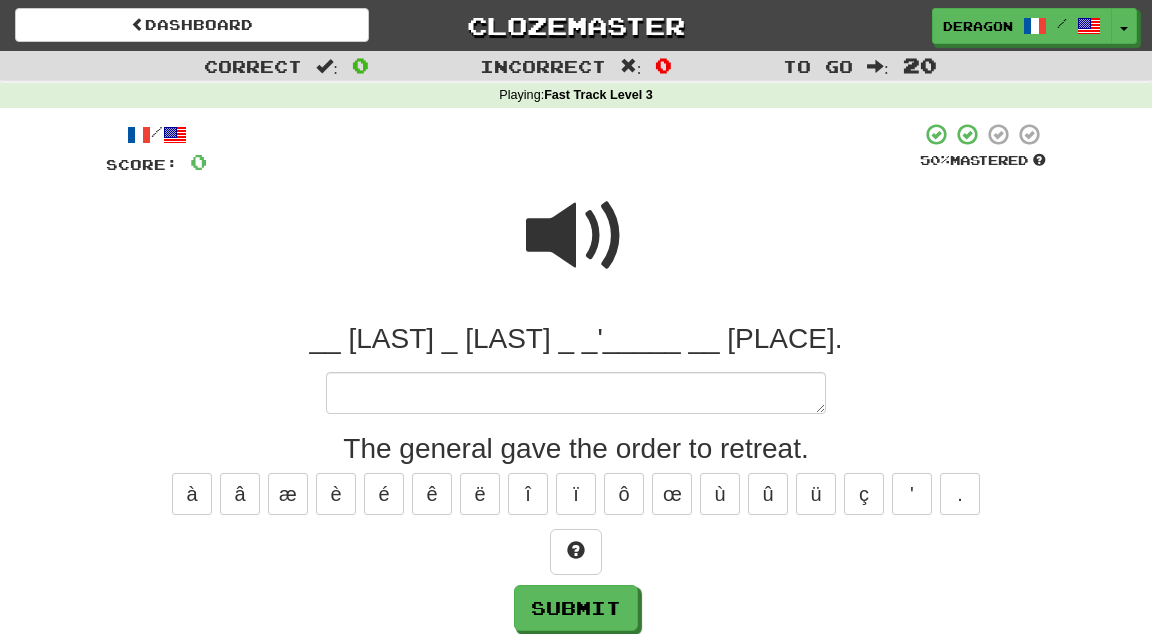 type on "*" 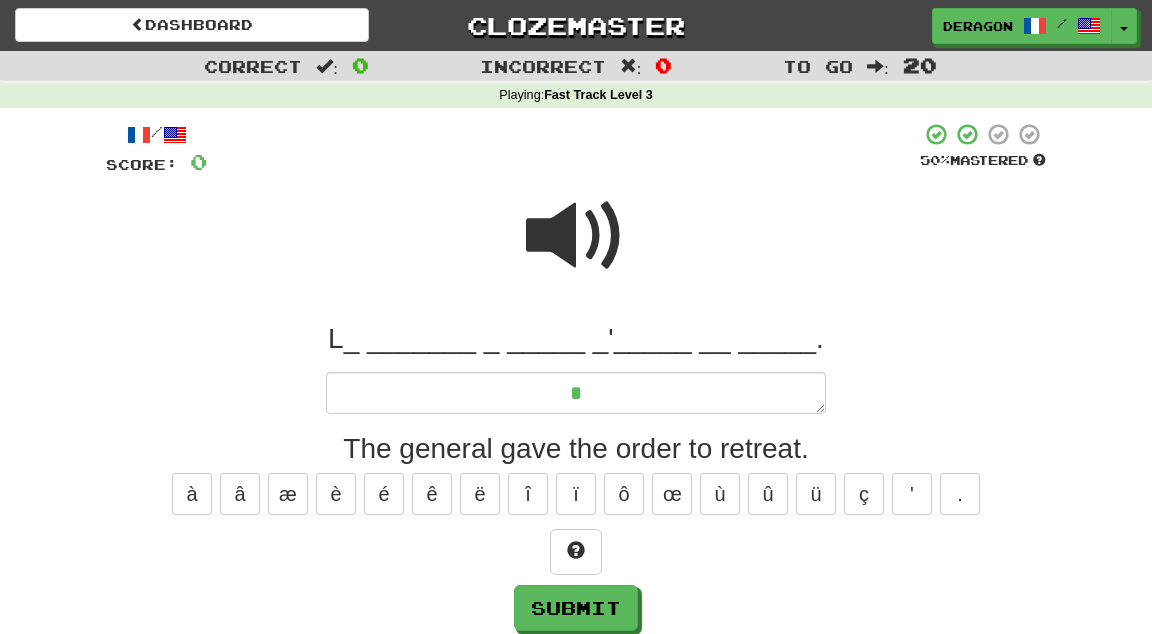 type on "*" 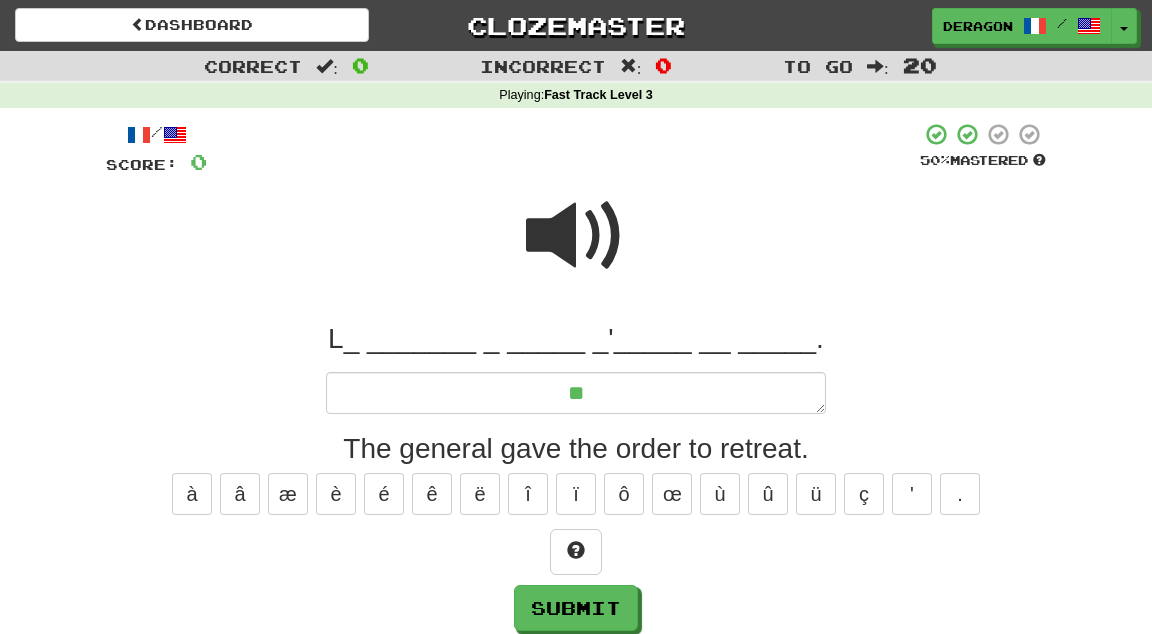 type on "*" 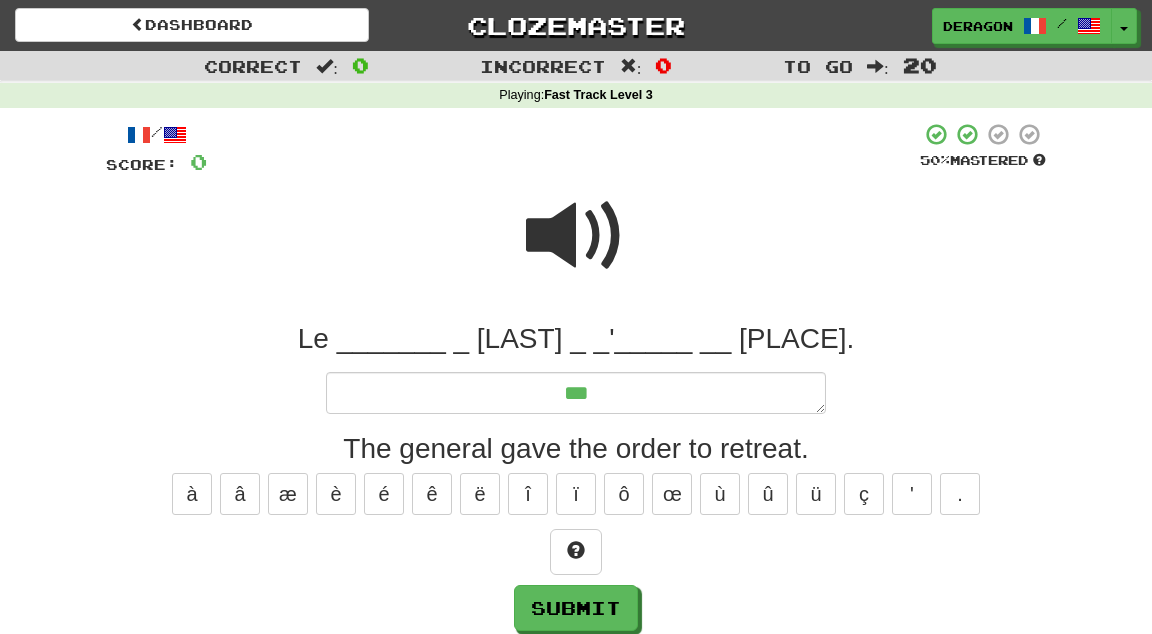type on "*" 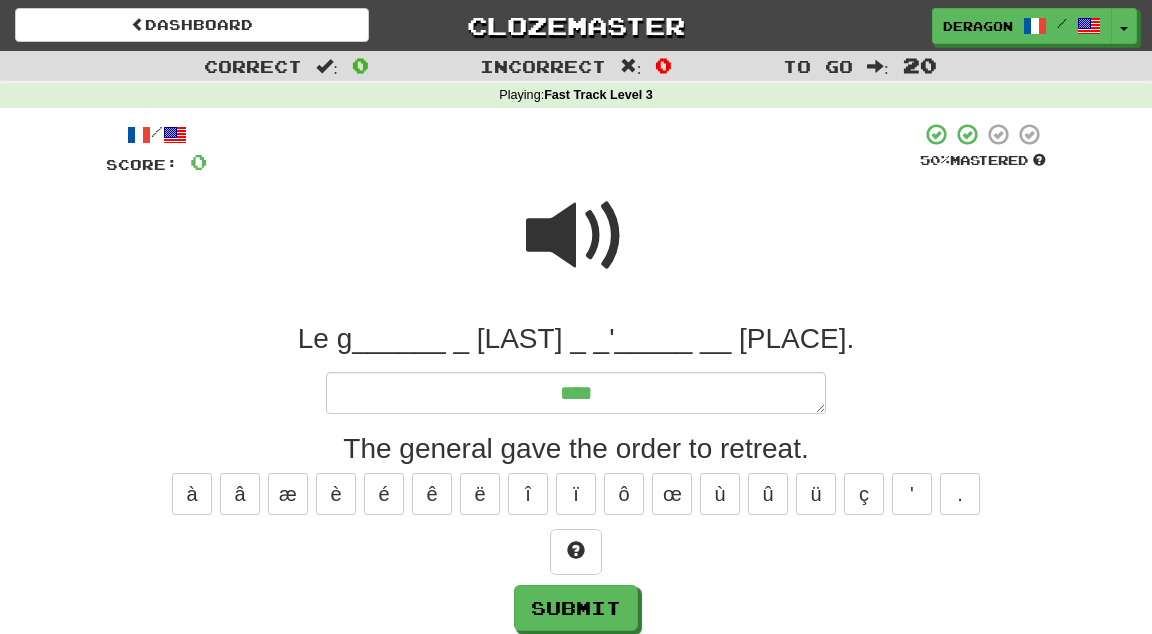type on "*" 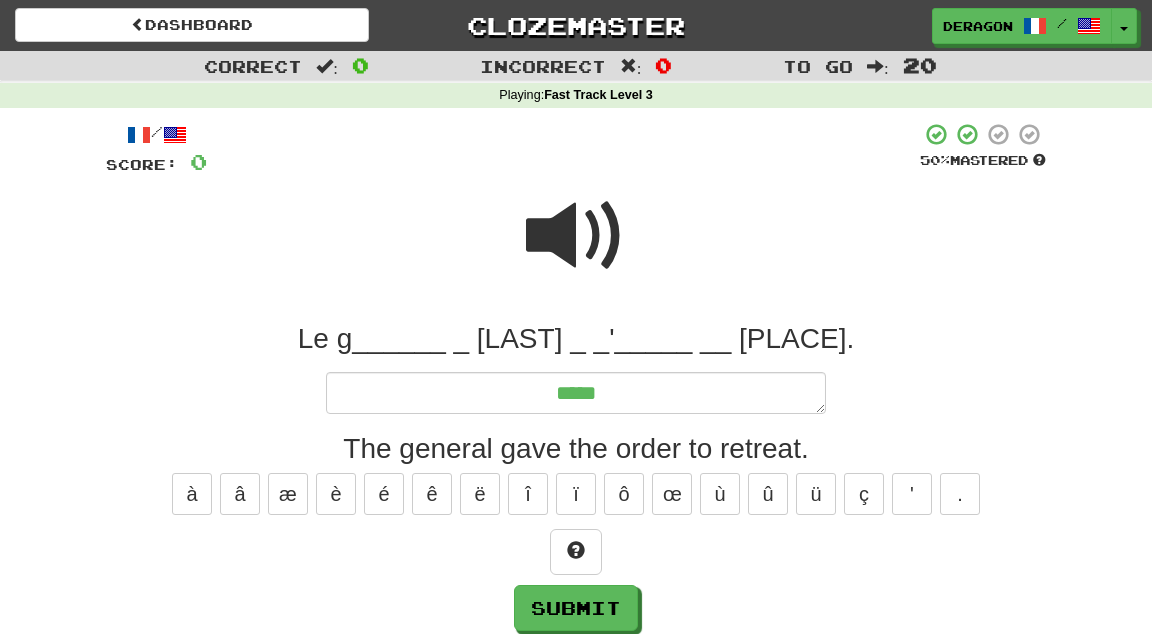 type on "*" 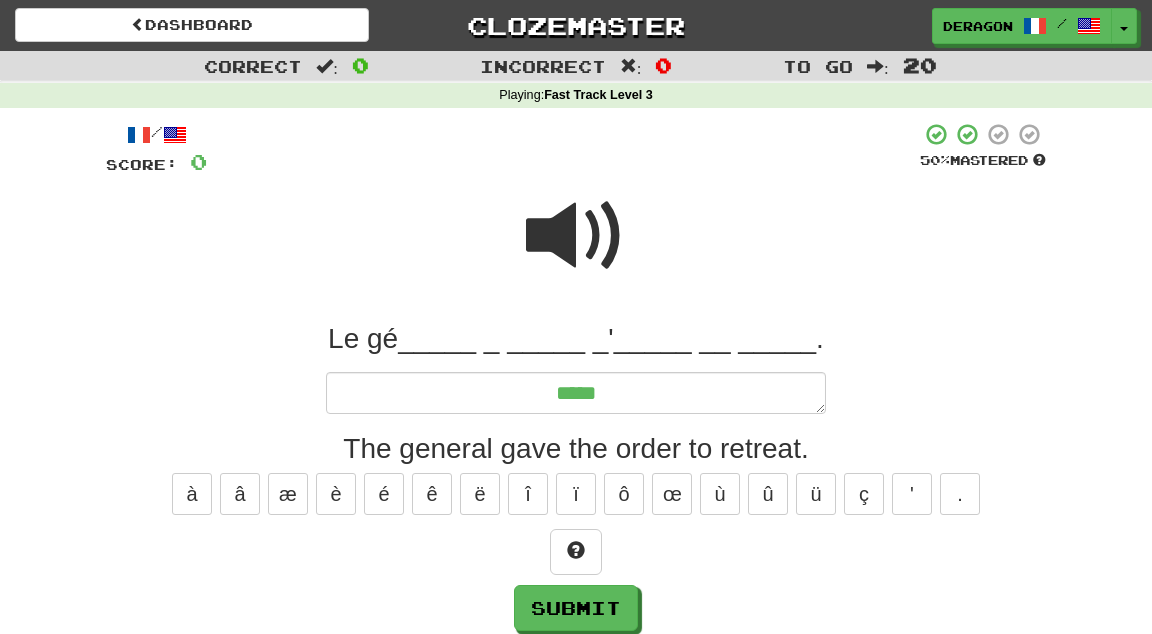 type on "*" 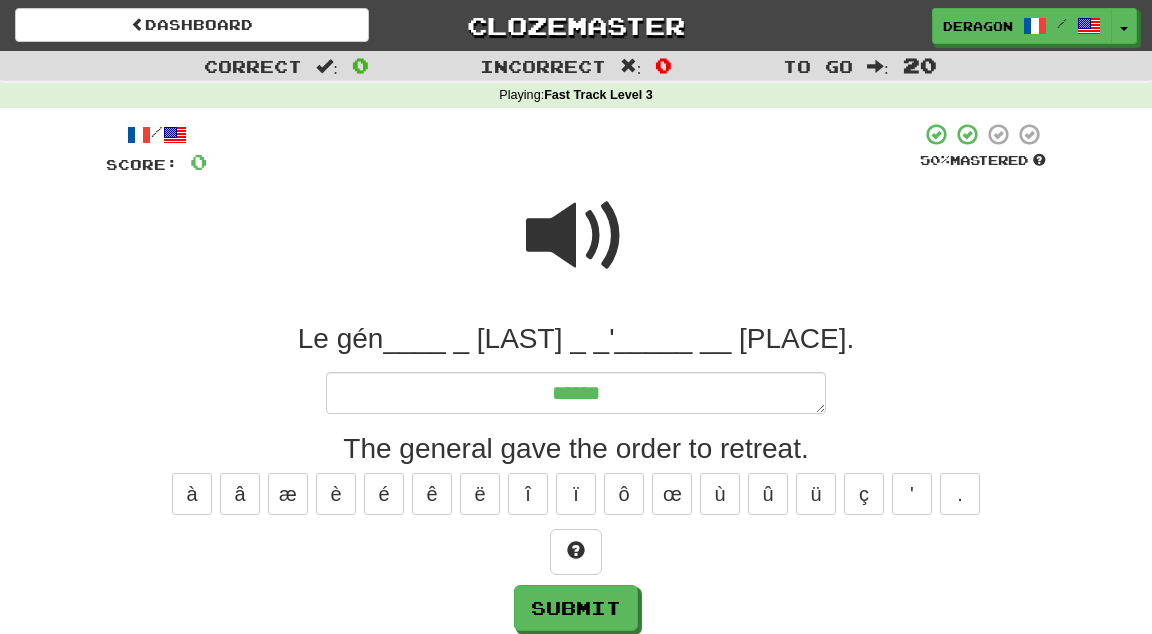 type on "*" 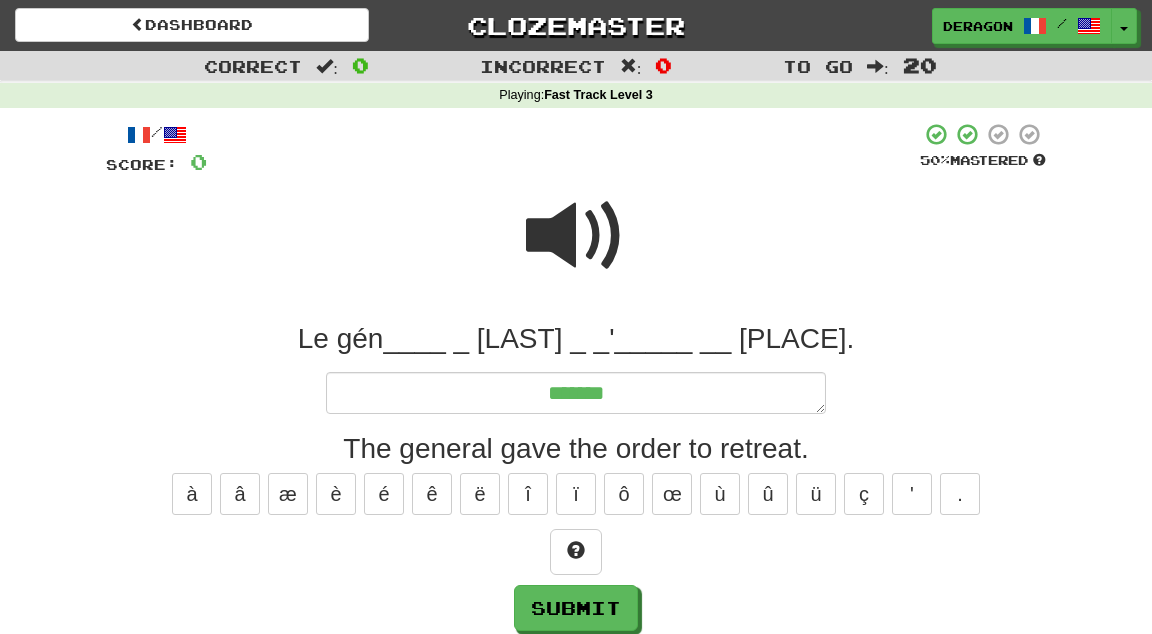 type on "*" 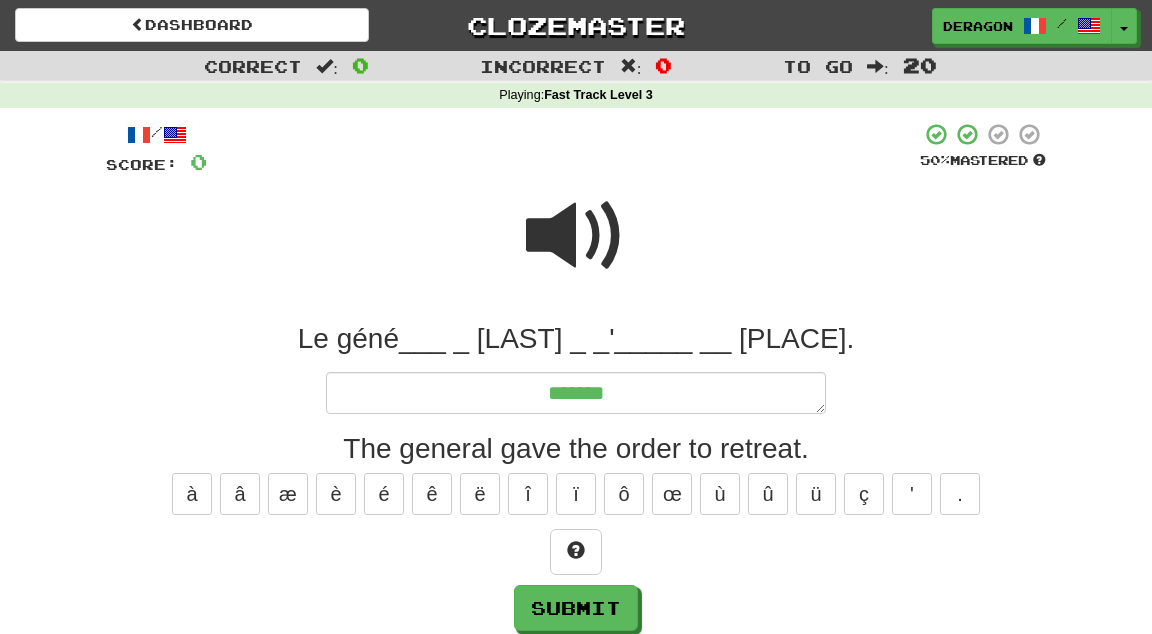type on "*" 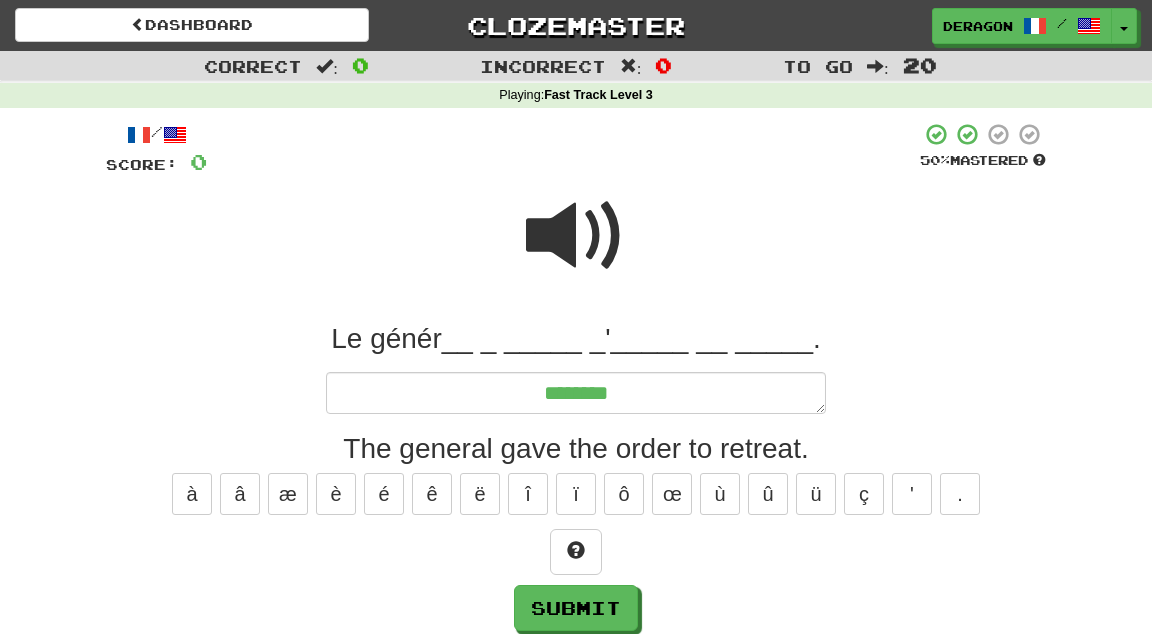 type on "*" 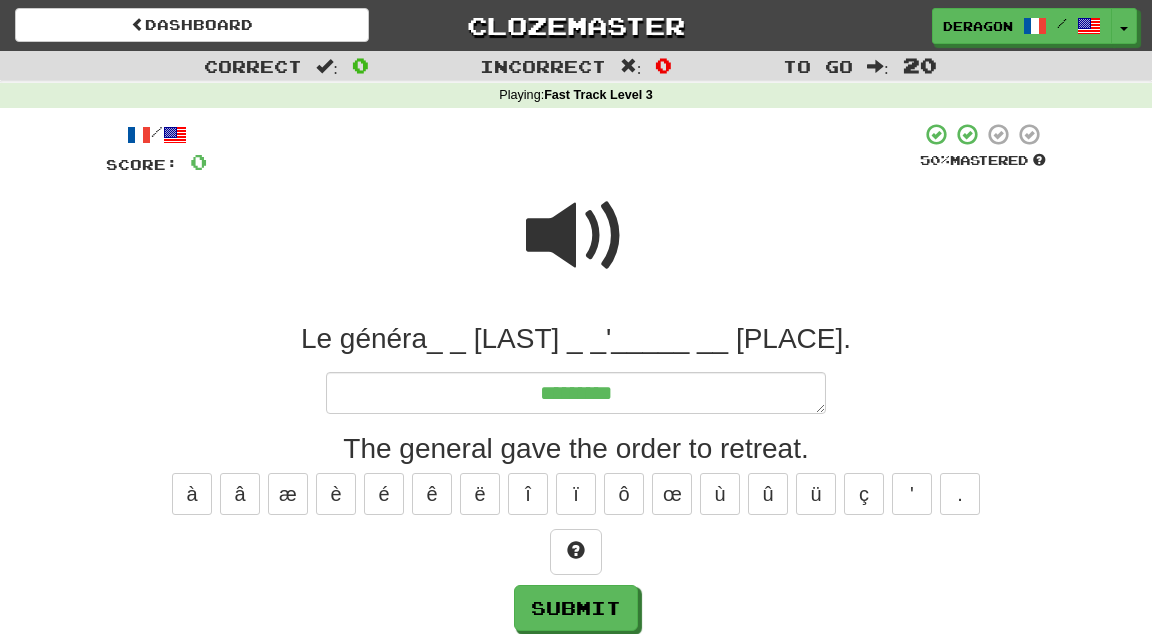 type on "*" 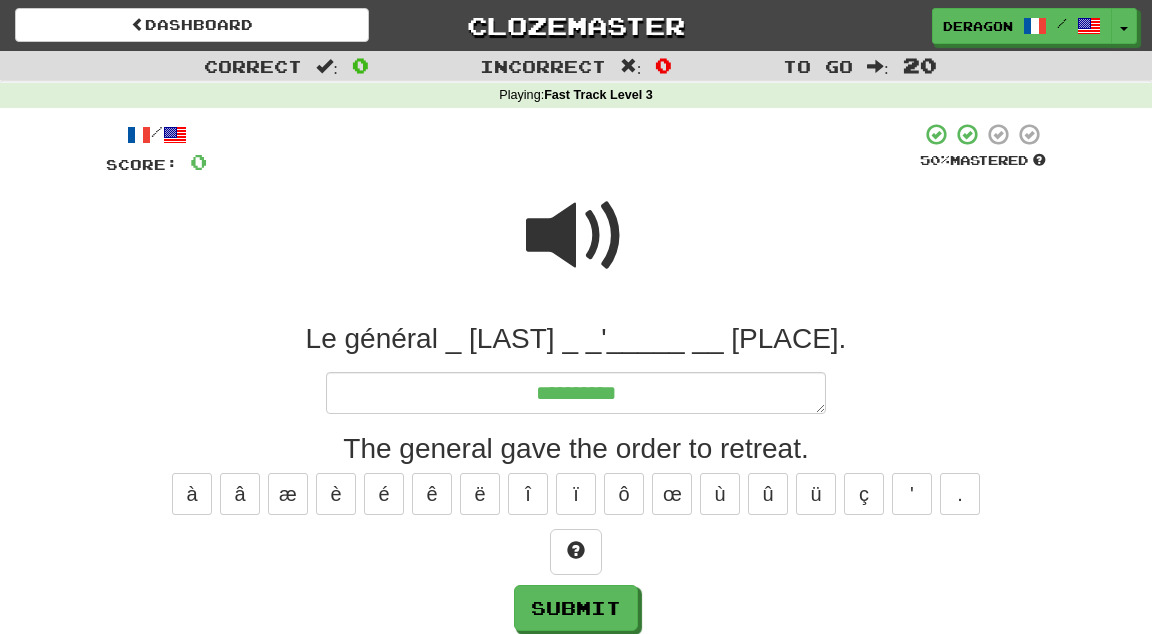 type on "*" 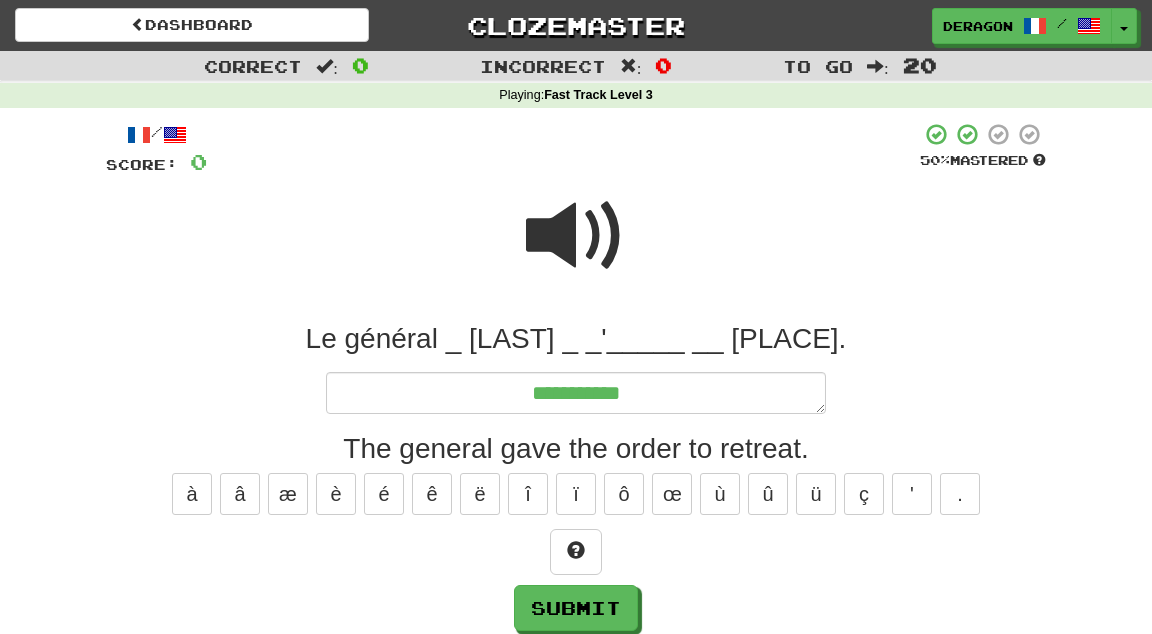 type on "*" 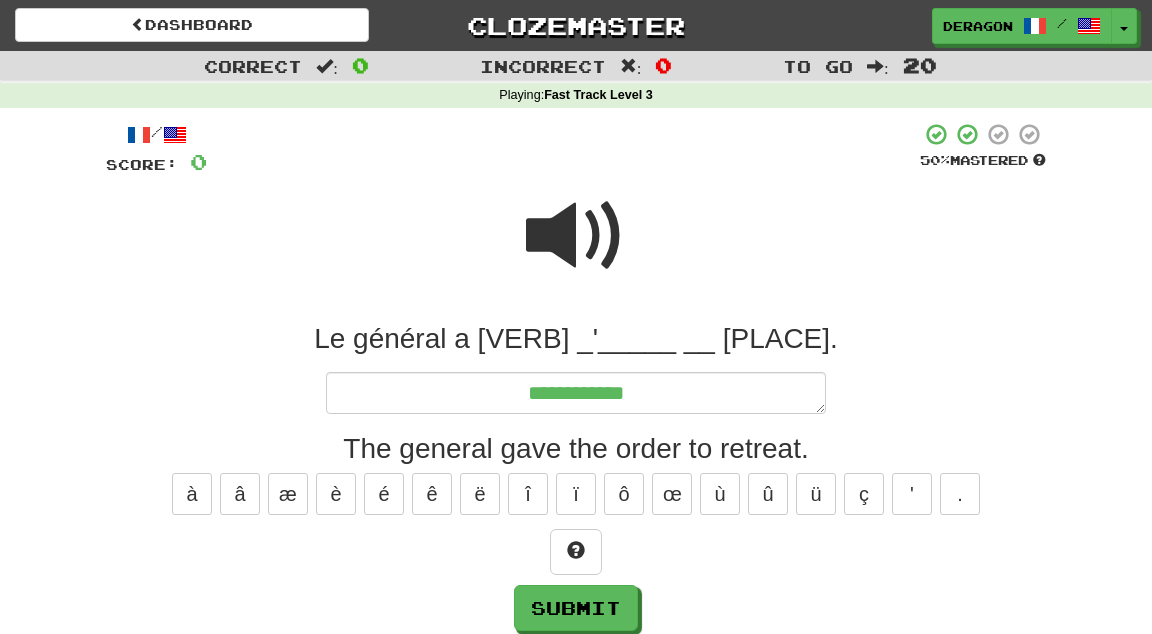 type on "*" 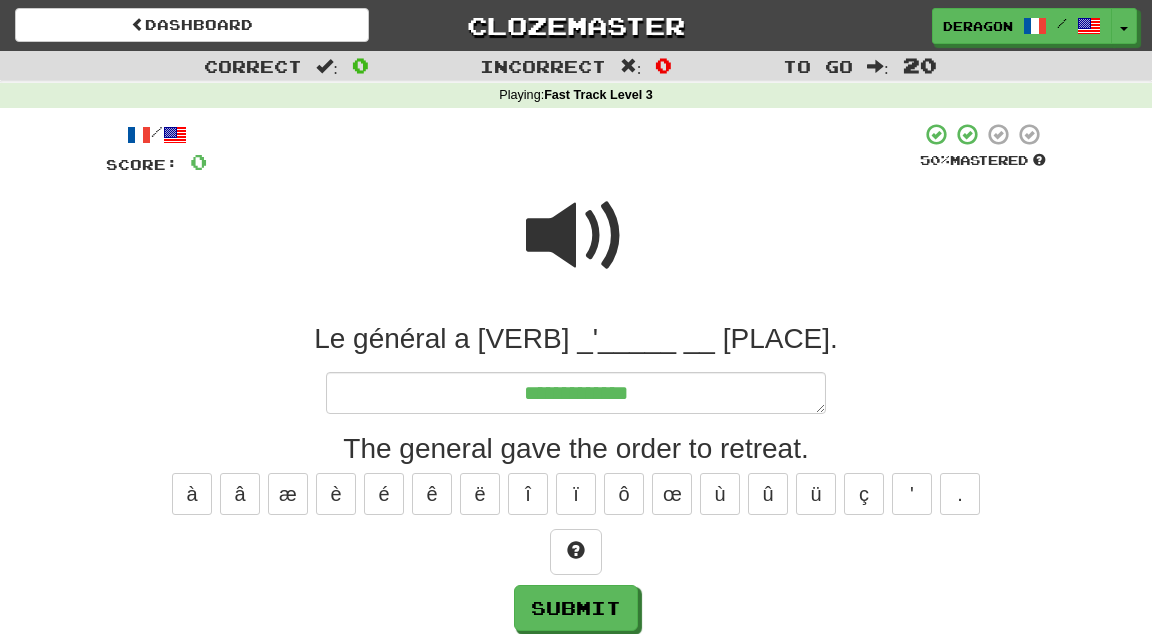 type on "*" 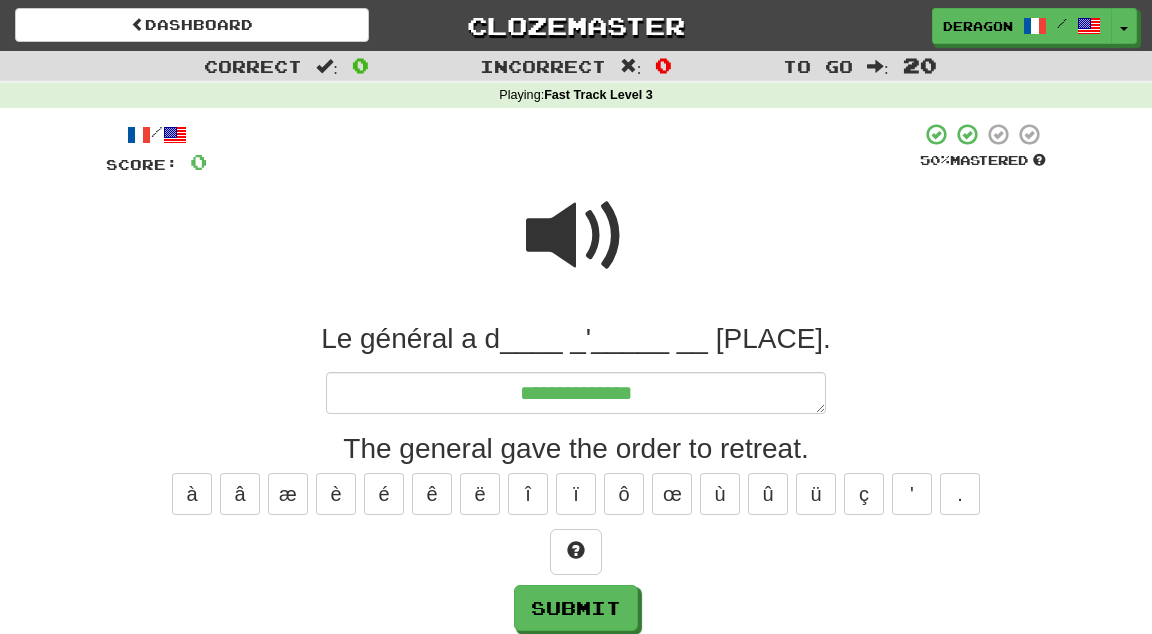 type on "*" 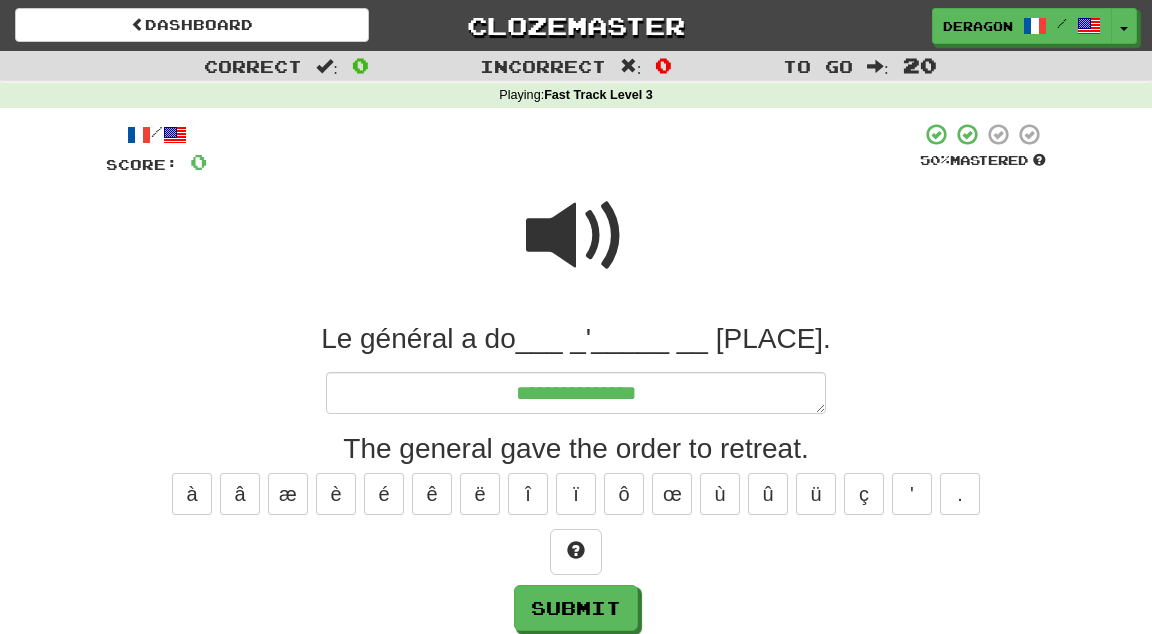 type on "*" 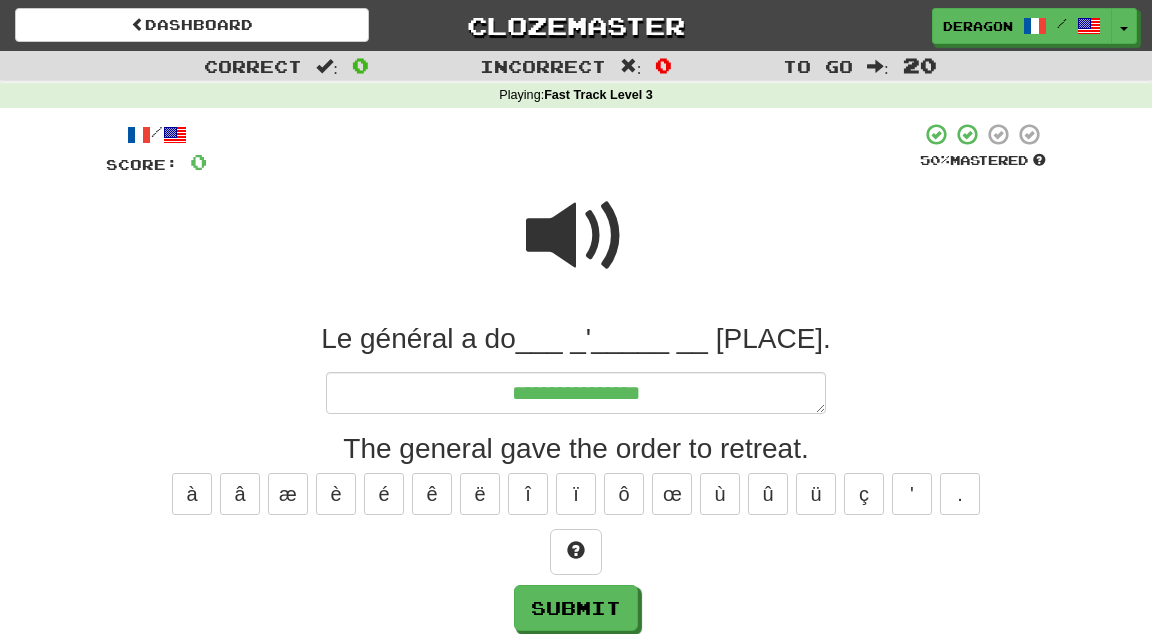 type on "*" 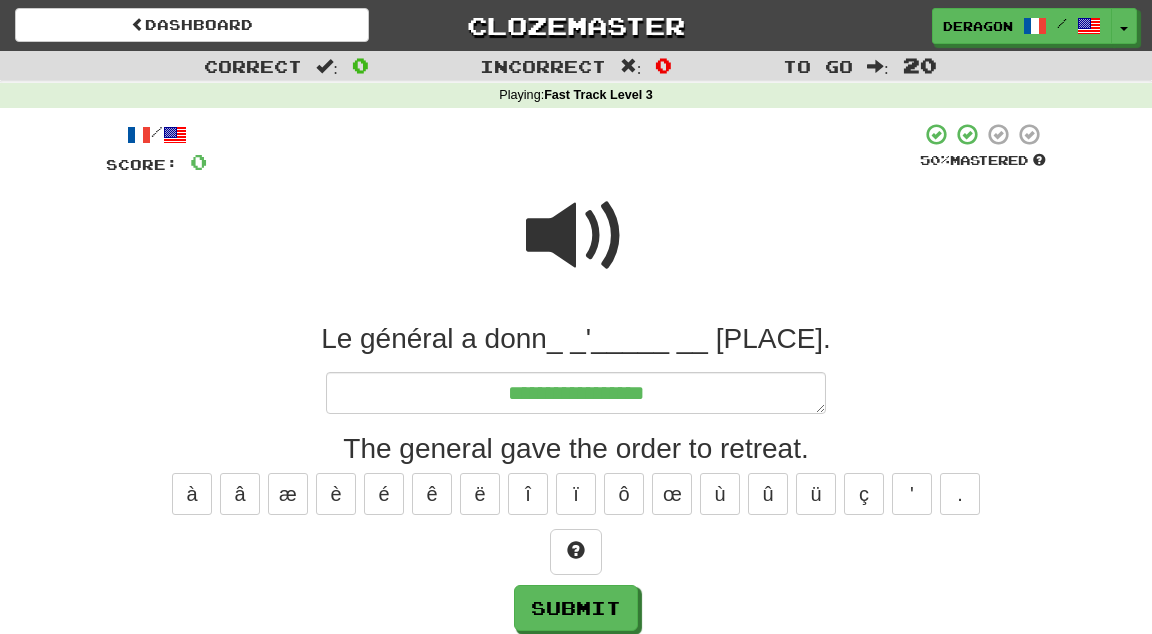 type on "*" 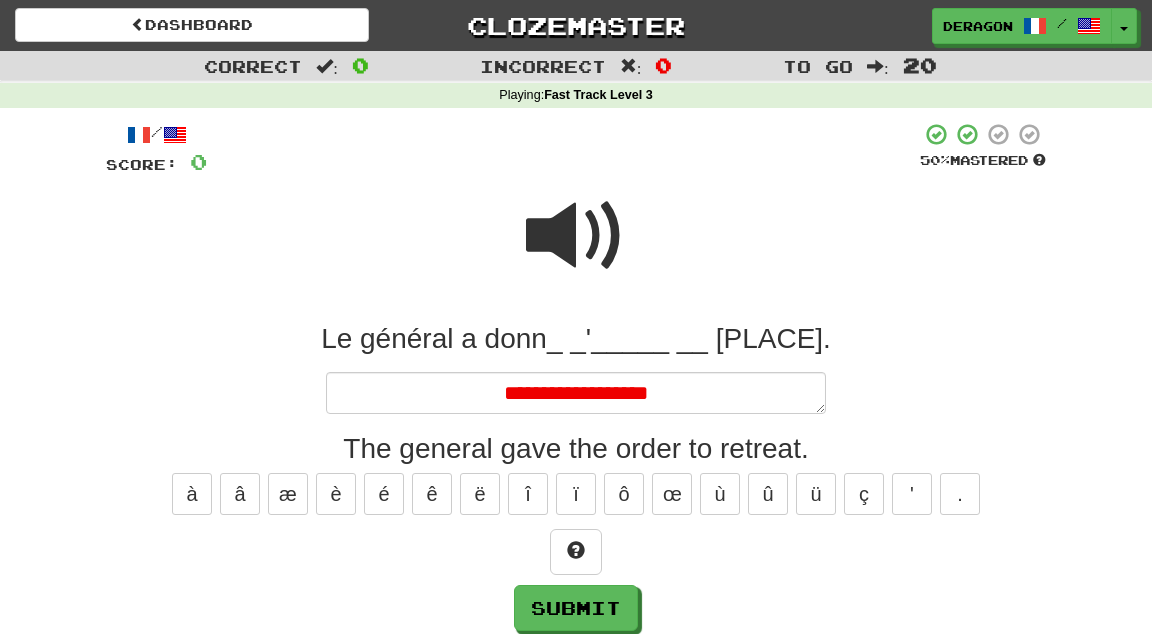 type on "*" 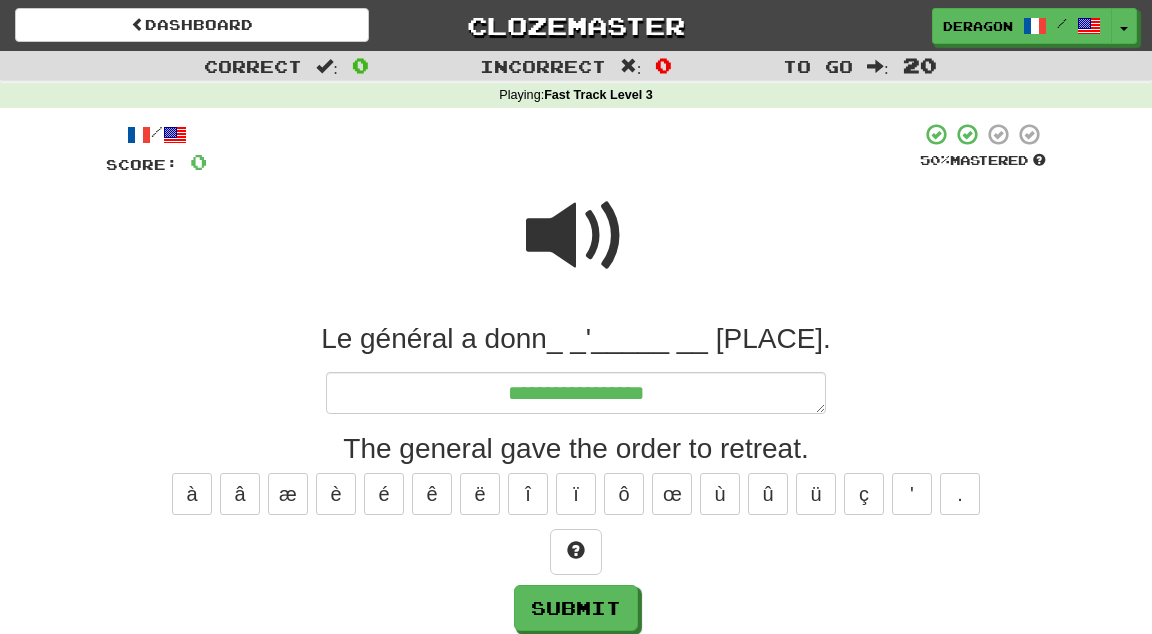 type on "*" 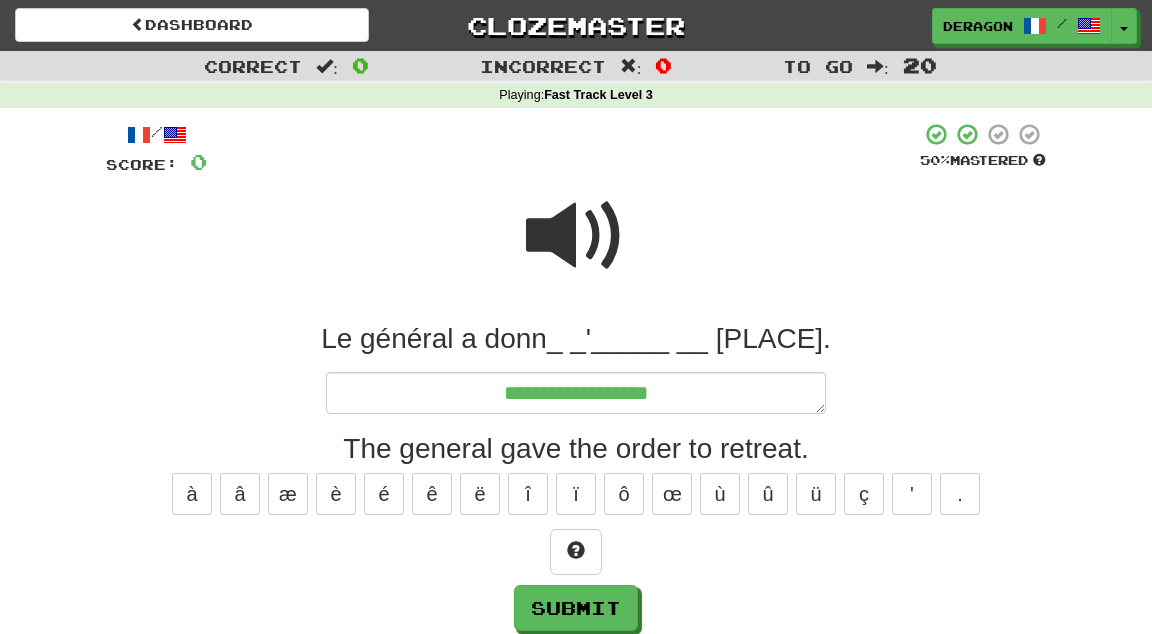 type on "*" 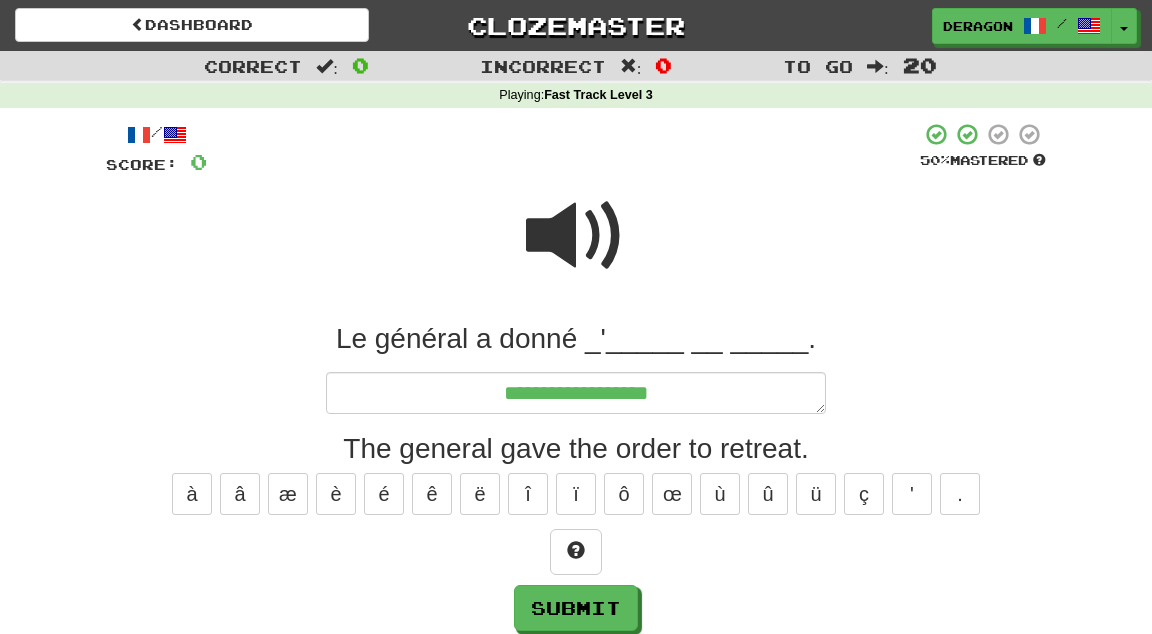 type on "*" 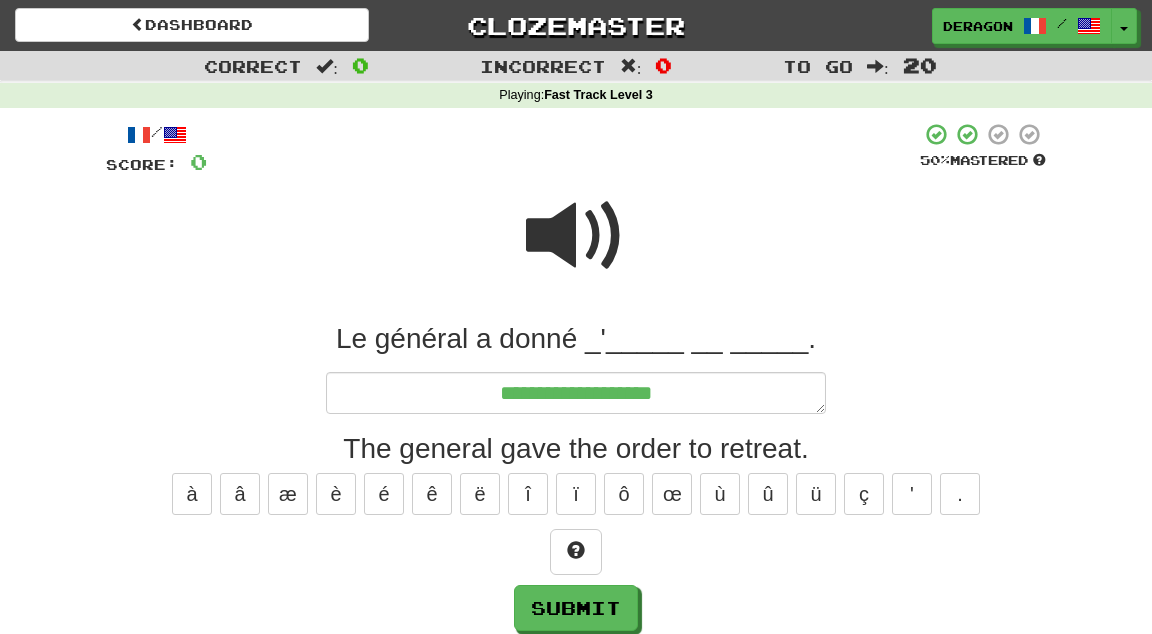 type on "*" 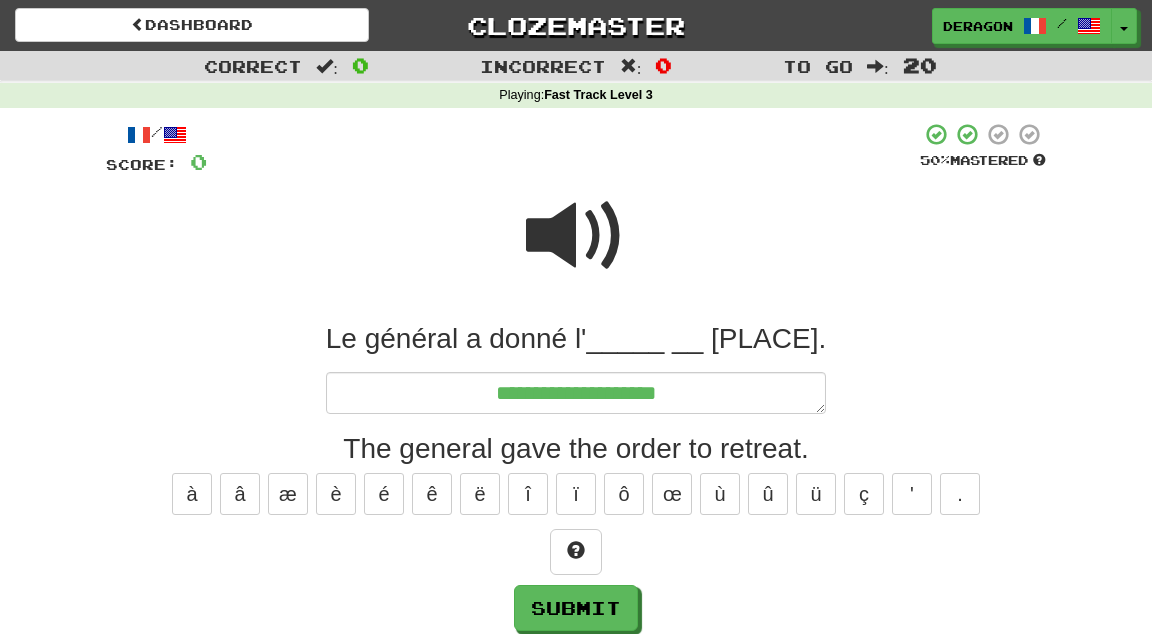 type on "*" 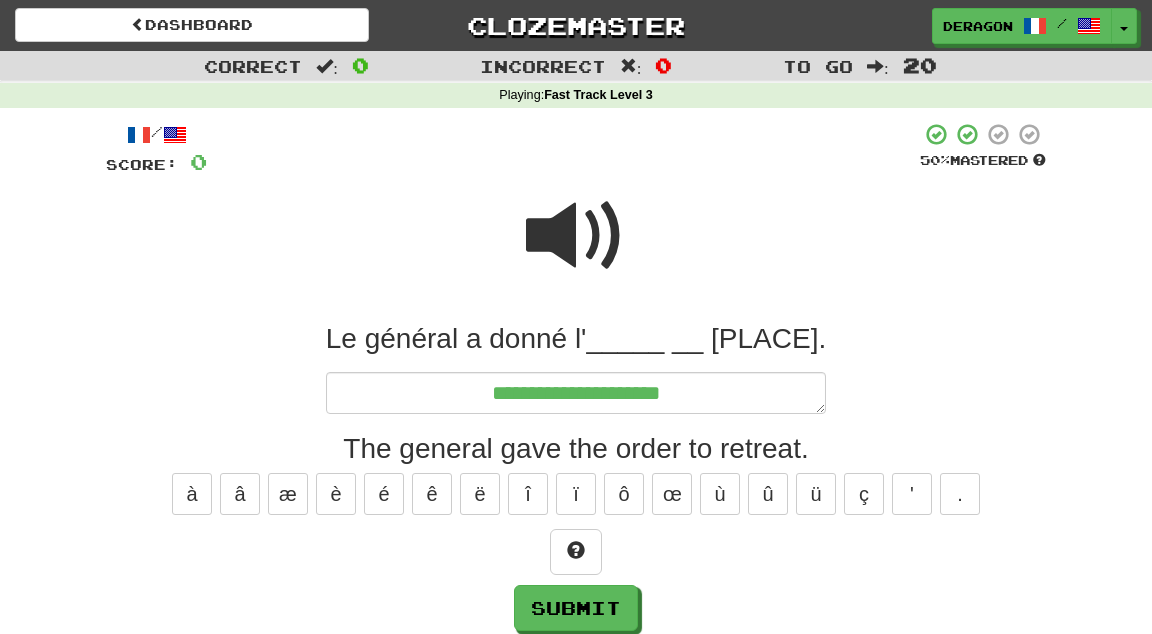 type on "*" 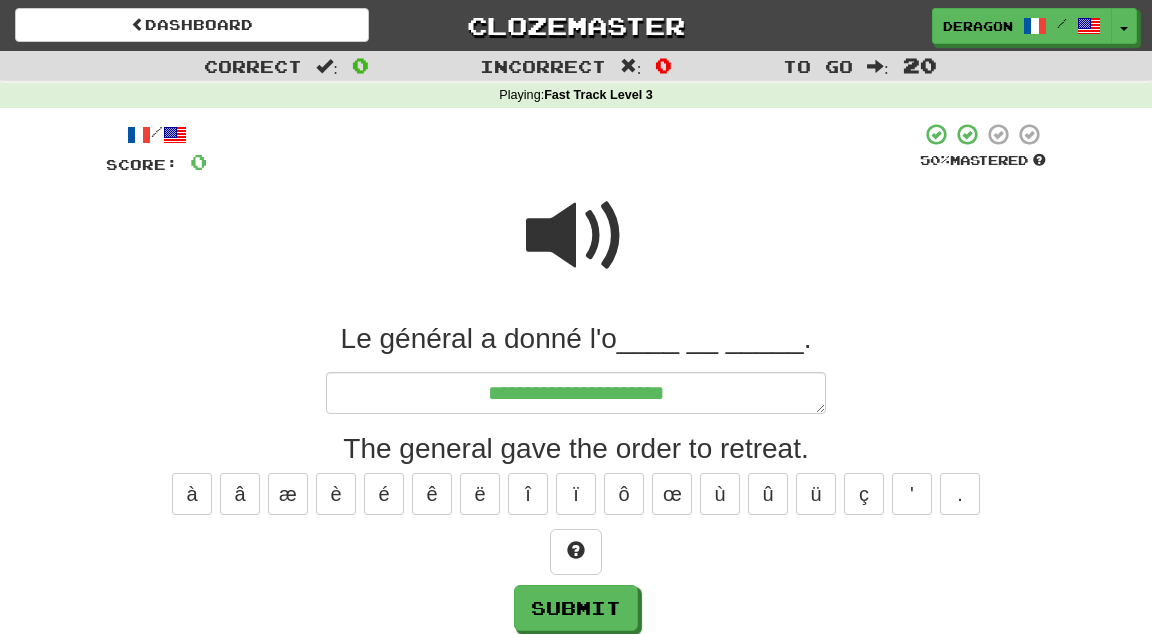 type on "*" 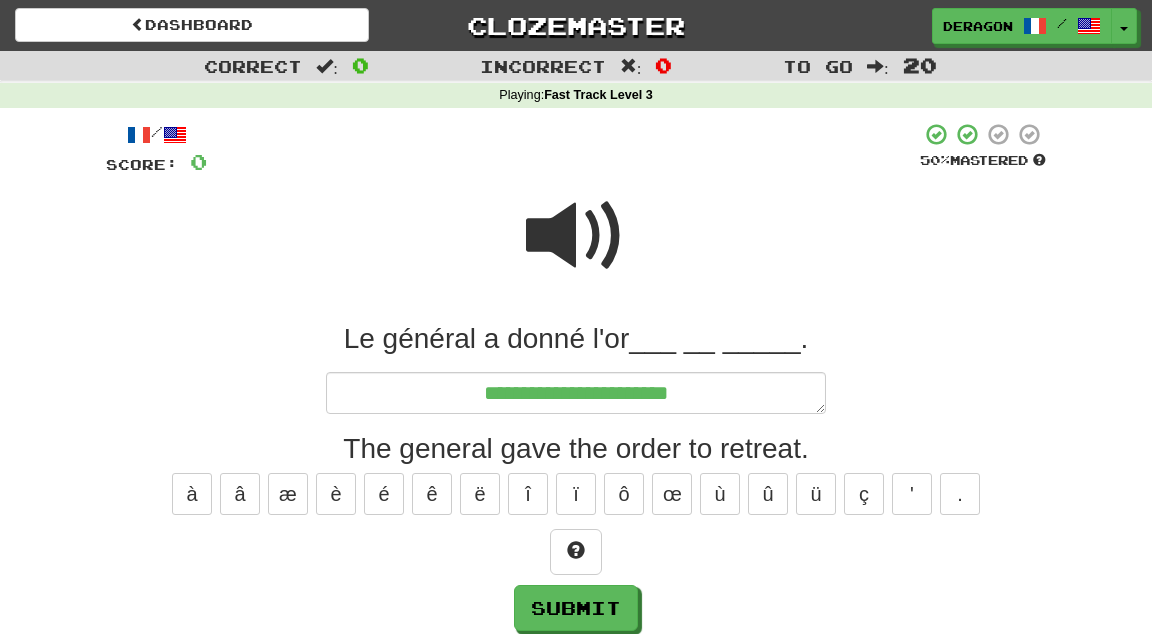 type on "*" 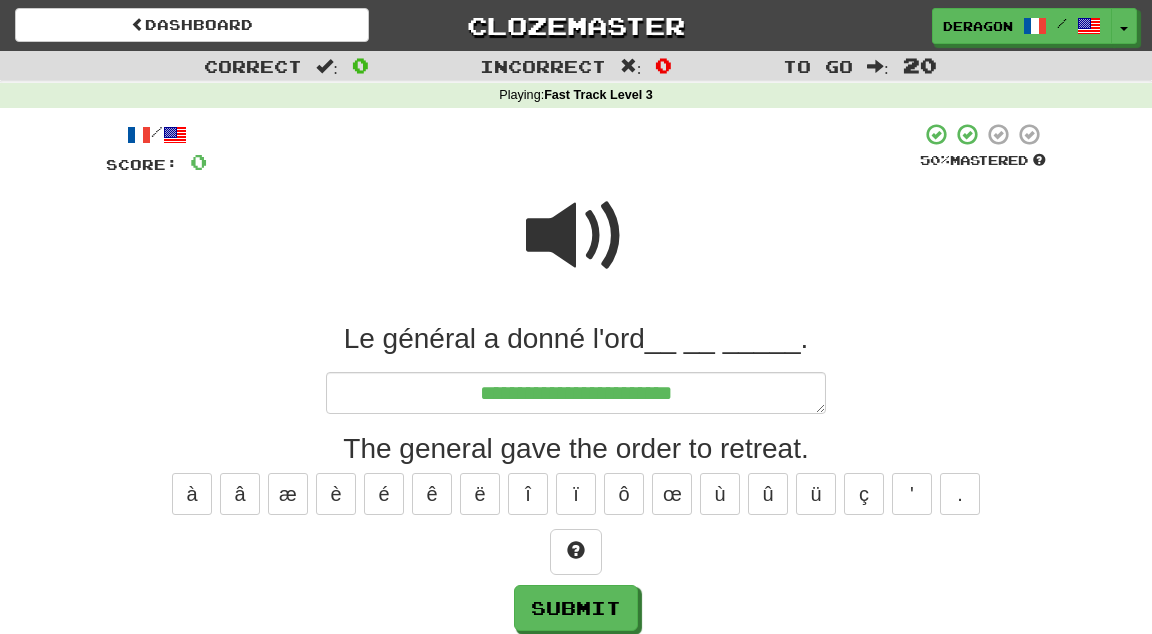 type on "*" 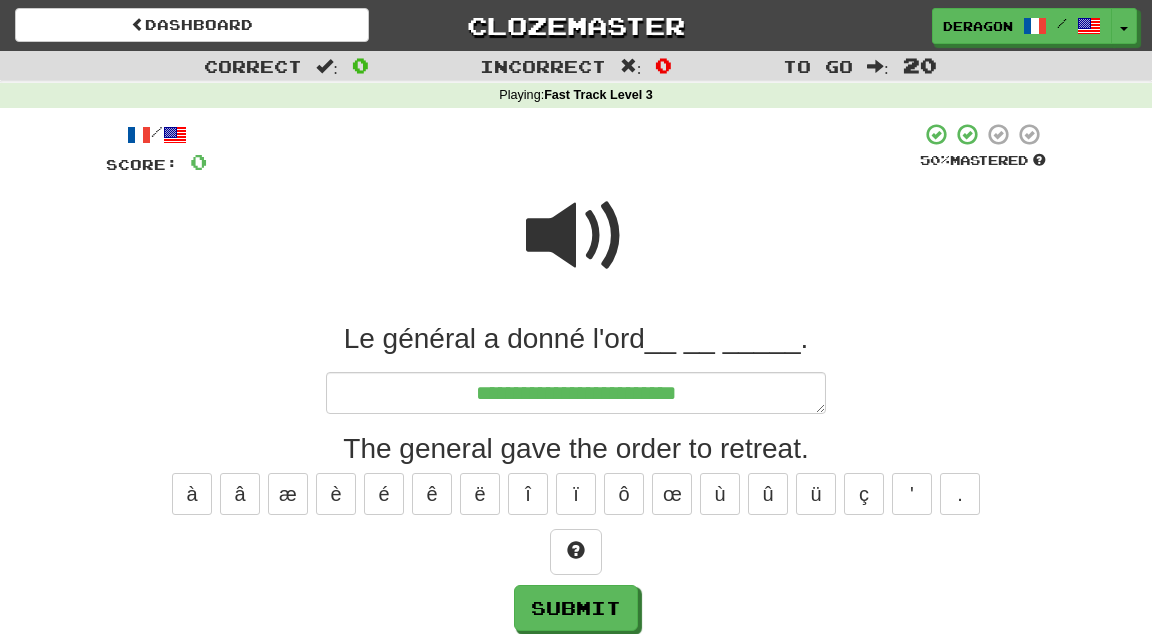 type on "*" 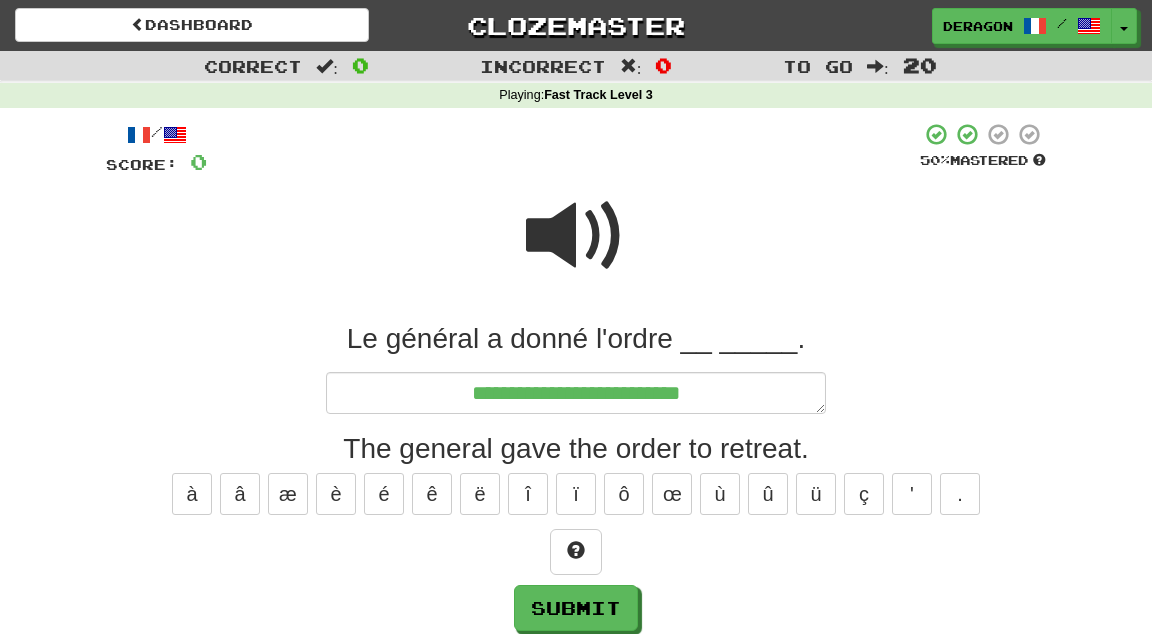 type on "*" 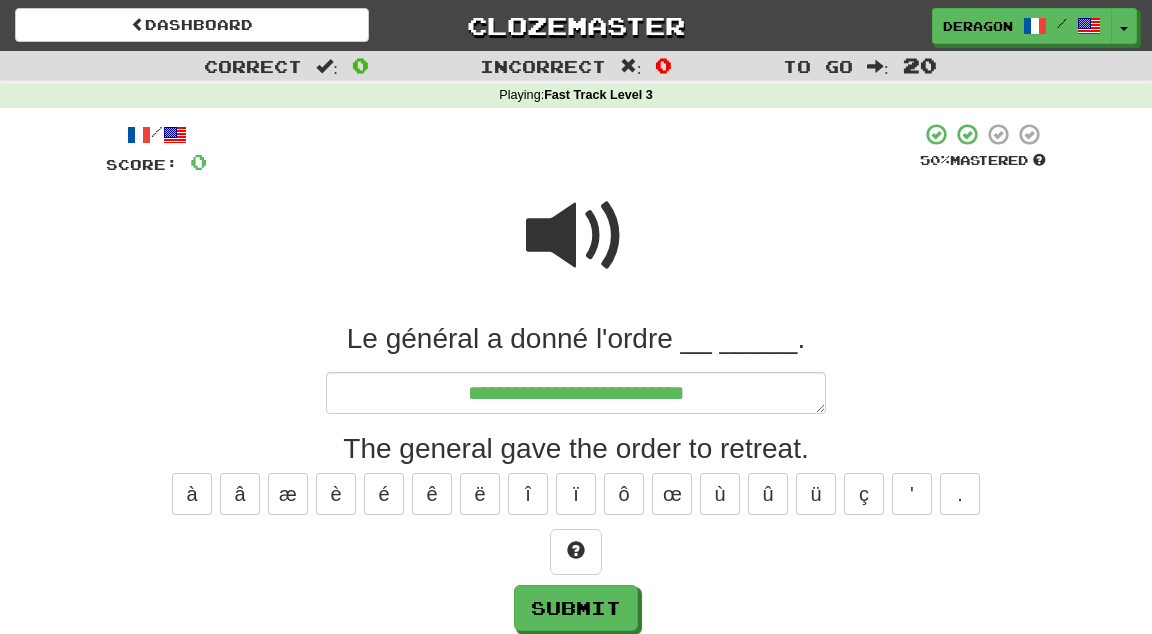 type on "*" 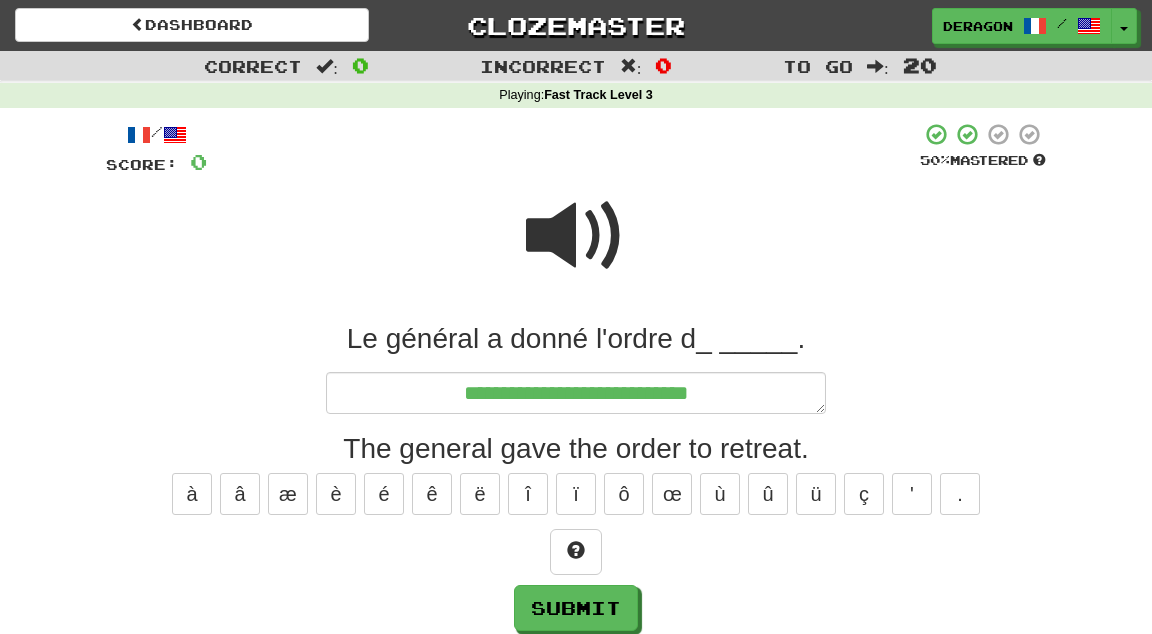 type on "*" 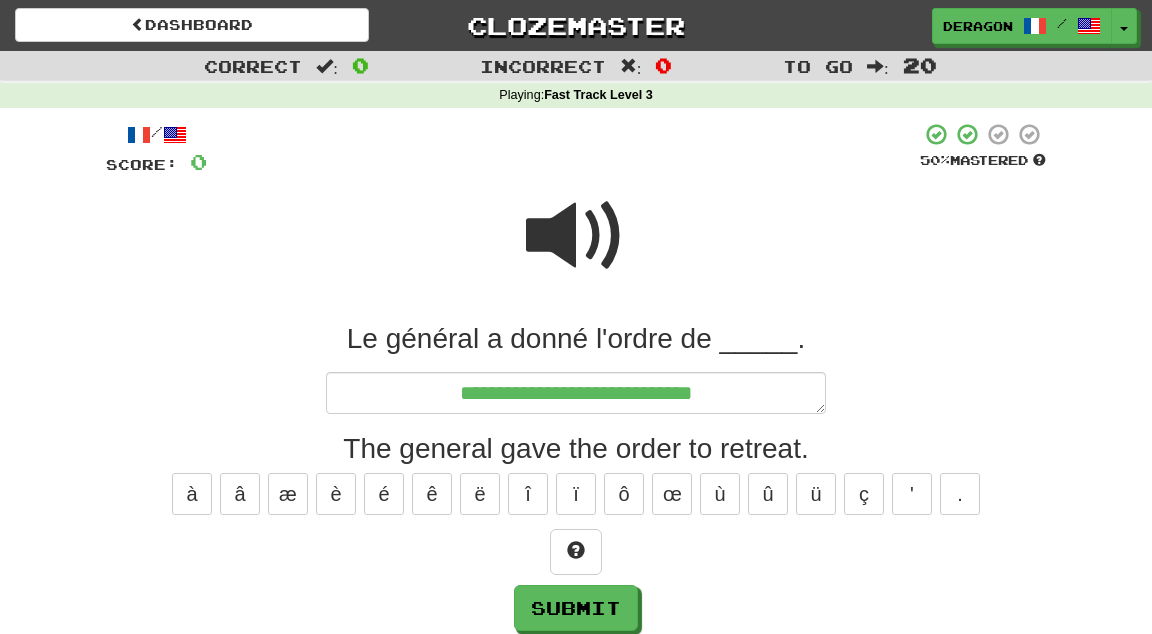 type on "*" 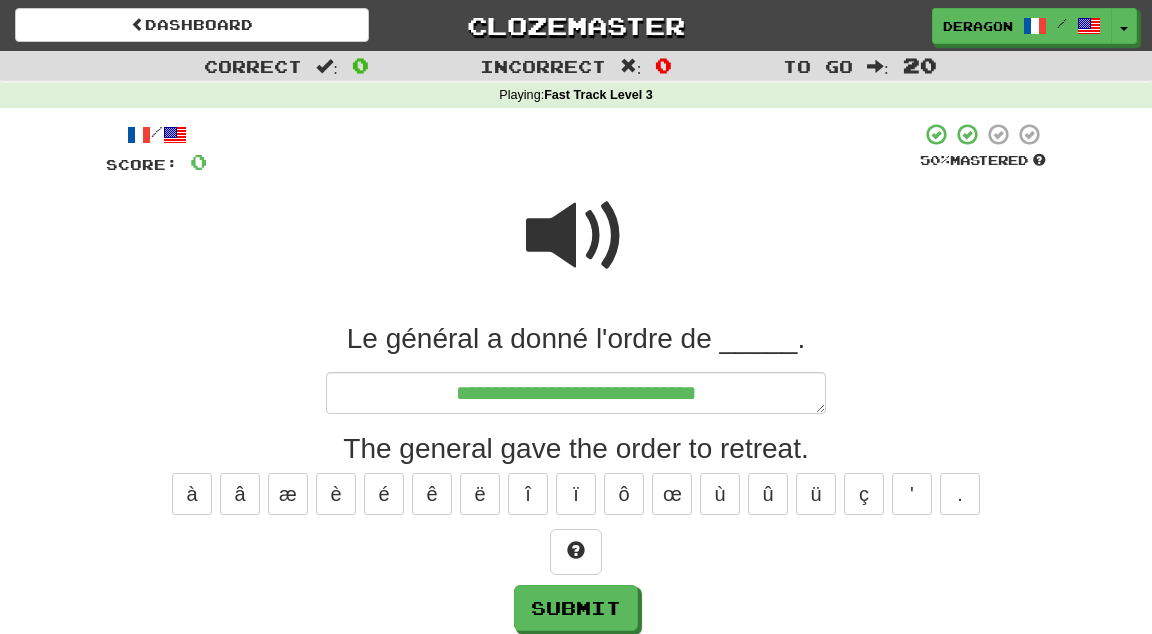 type on "*" 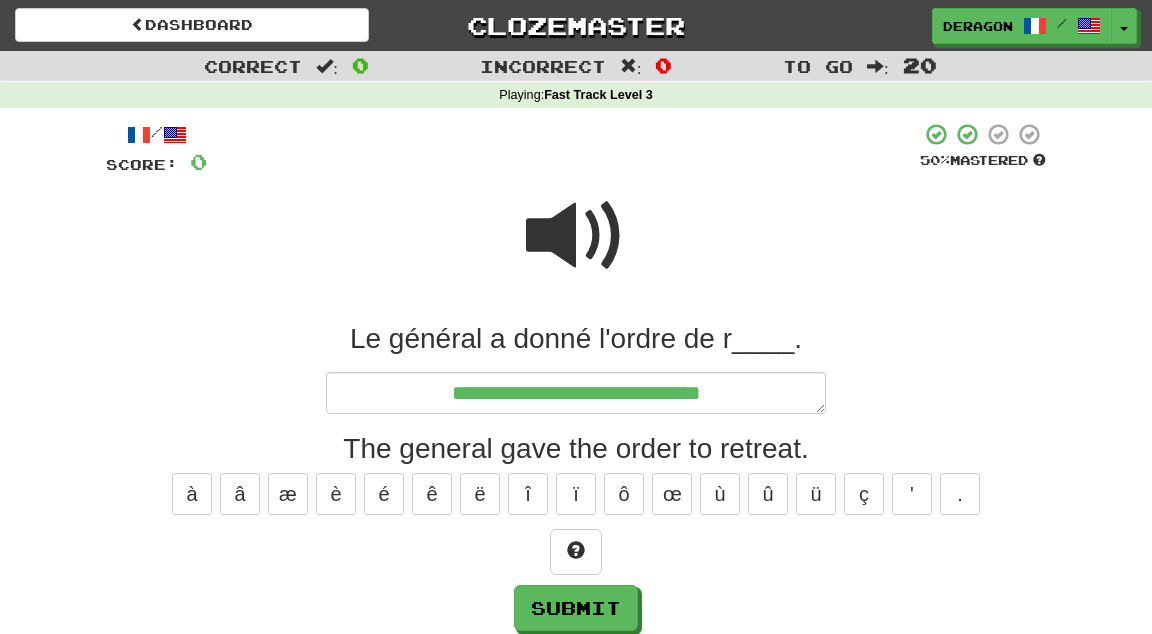 type on "*" 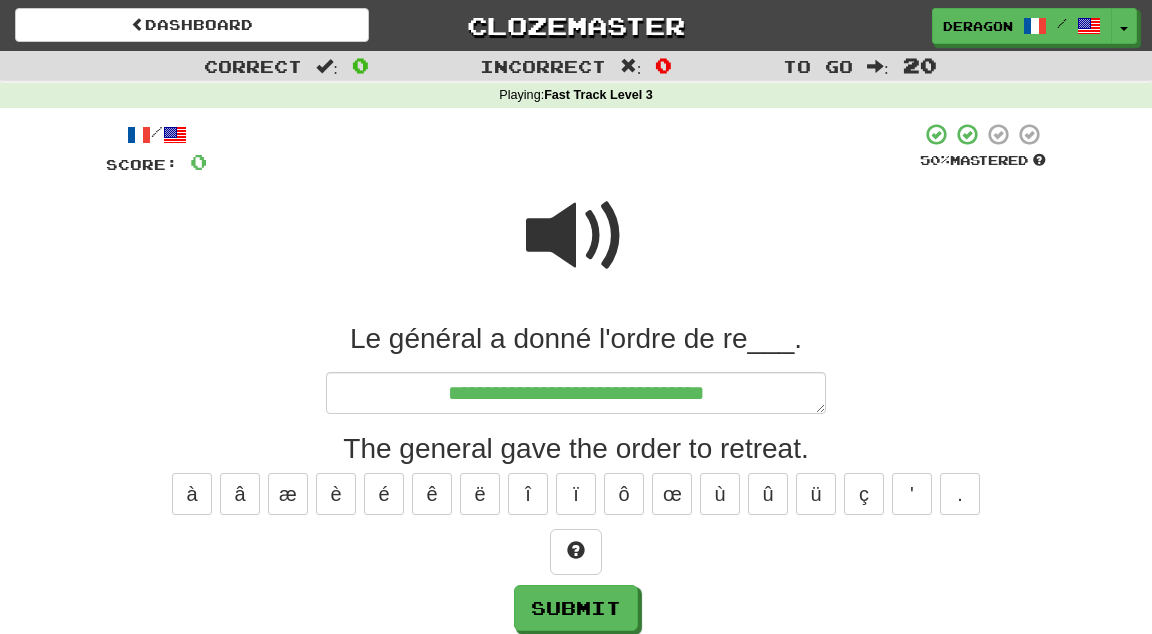 type on "*" 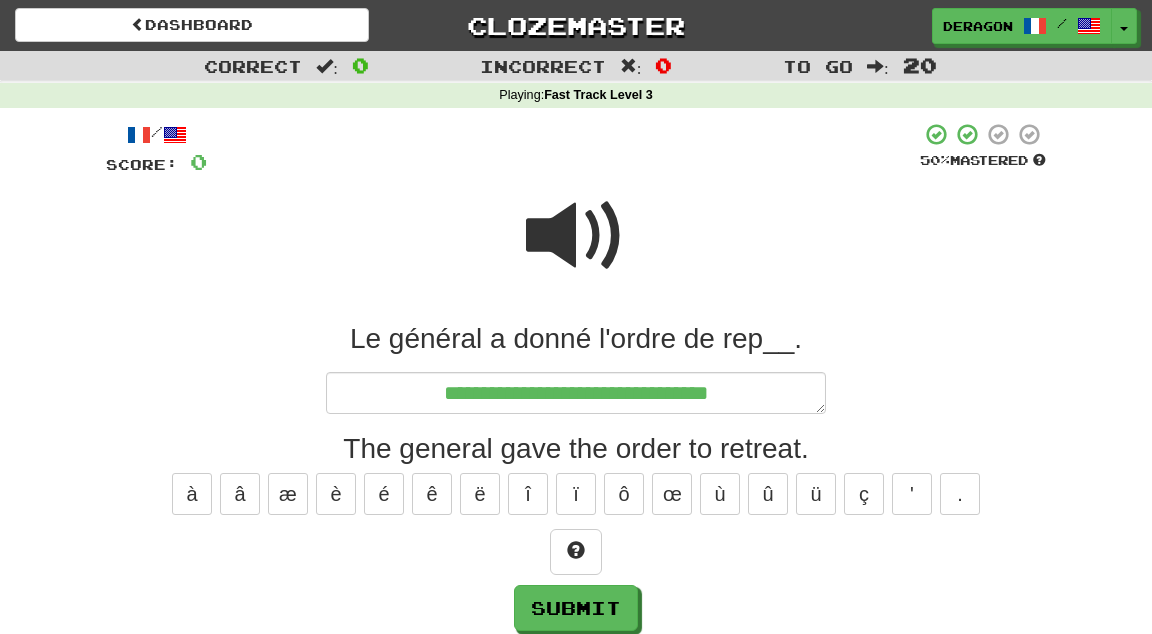 type on "*" 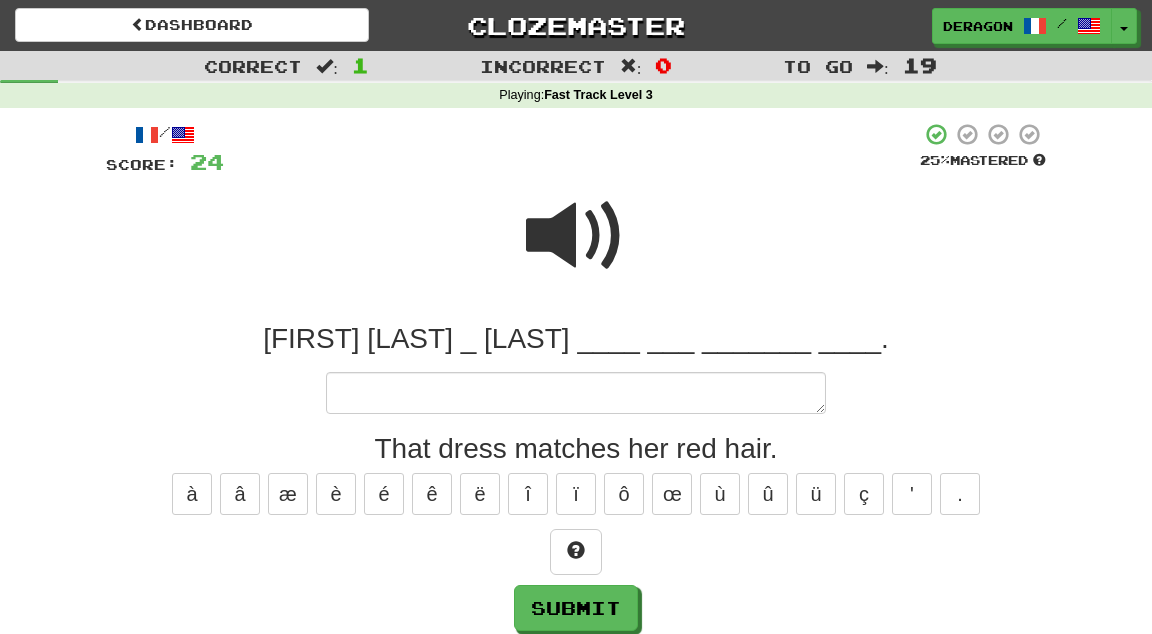type on "*" 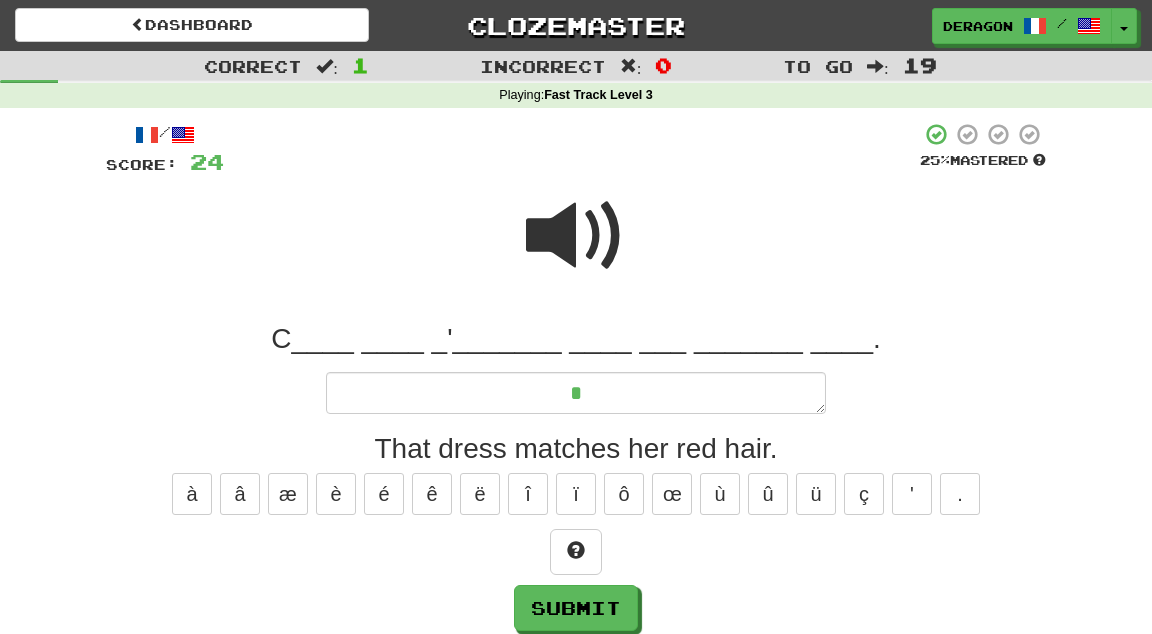 type on "*" 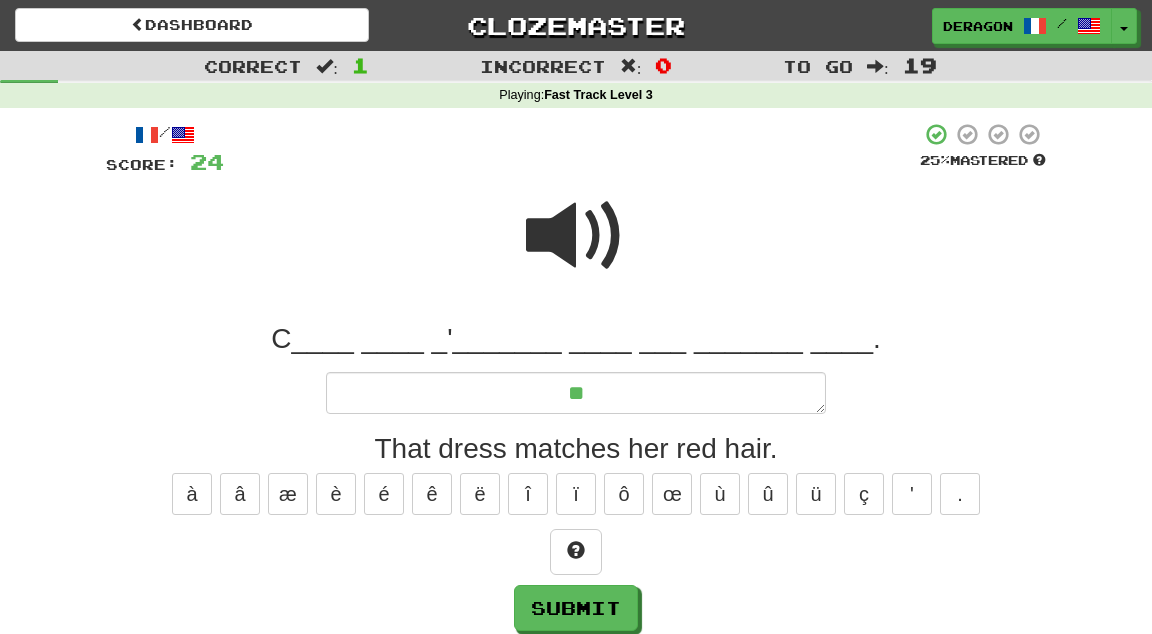 type on "*" 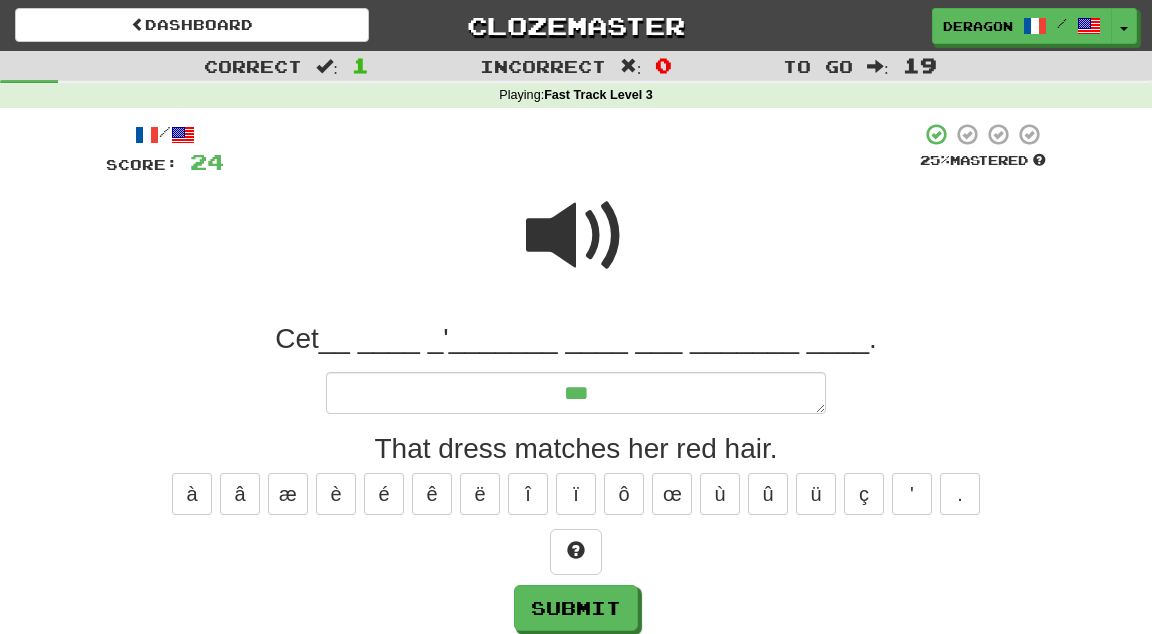 type on "*" 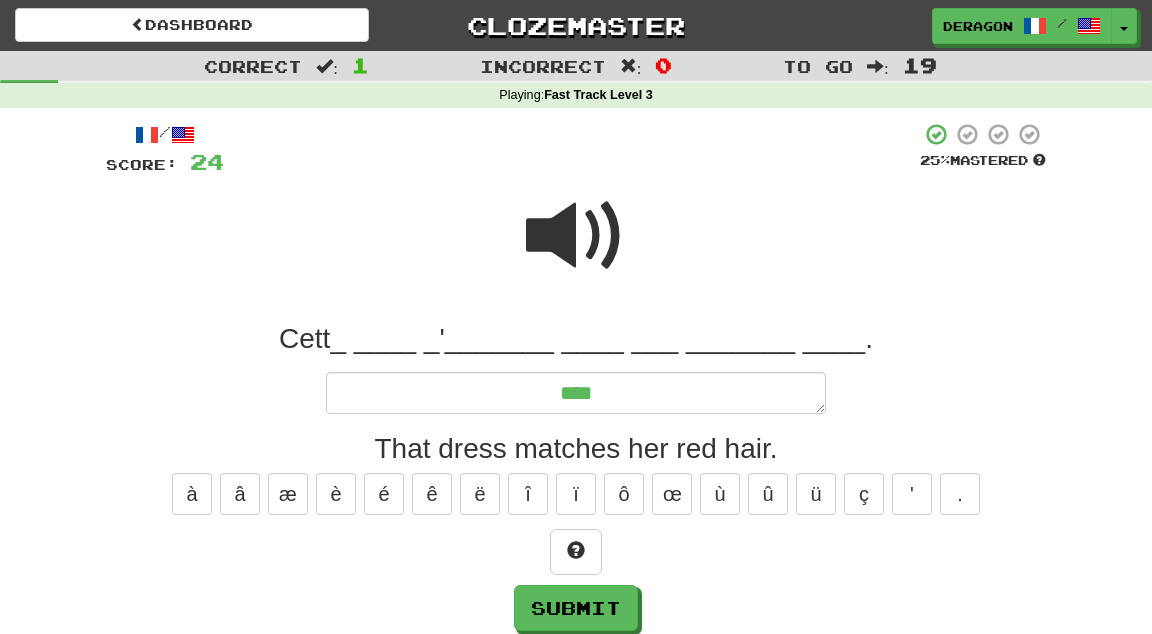 type on "*" 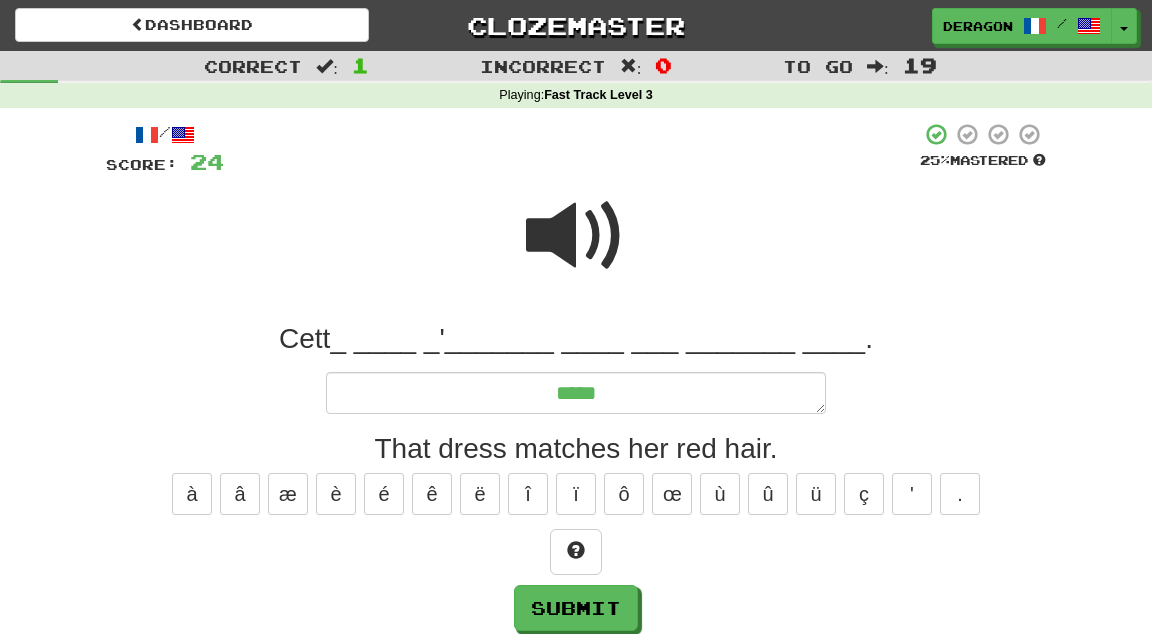 type on "*" 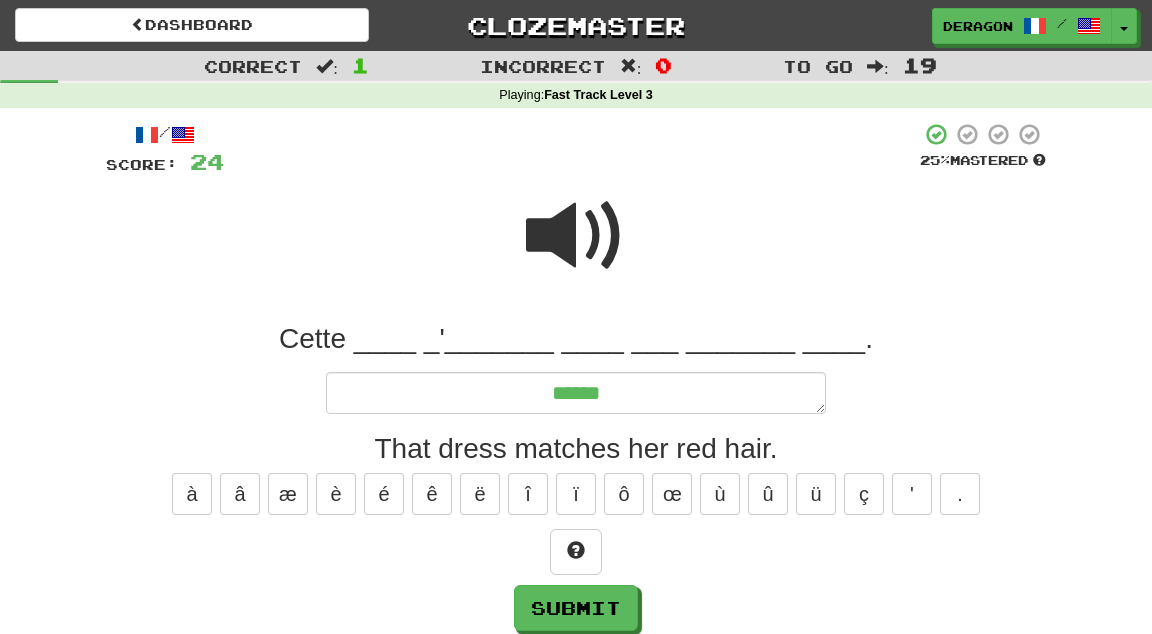 type on "*" 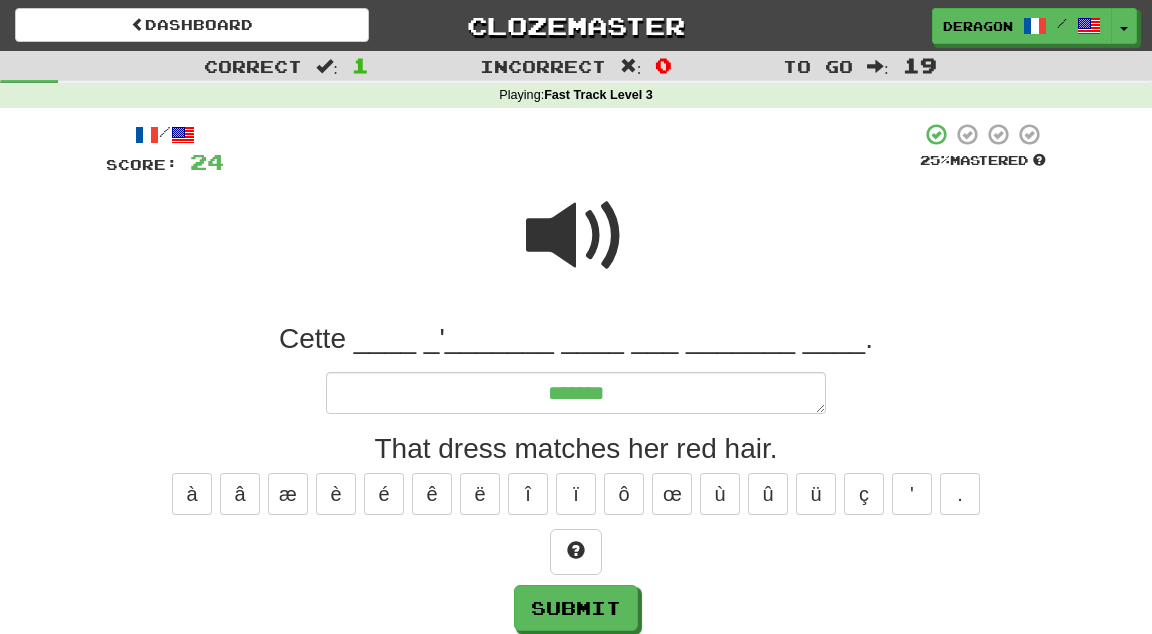 type on "*" 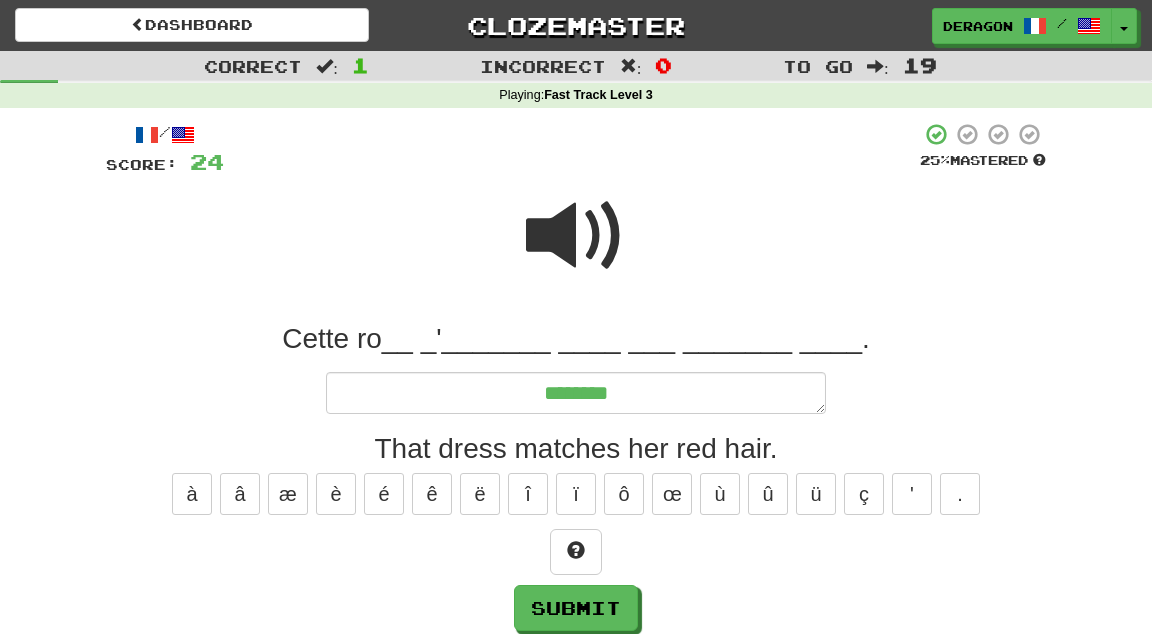 type on "*" 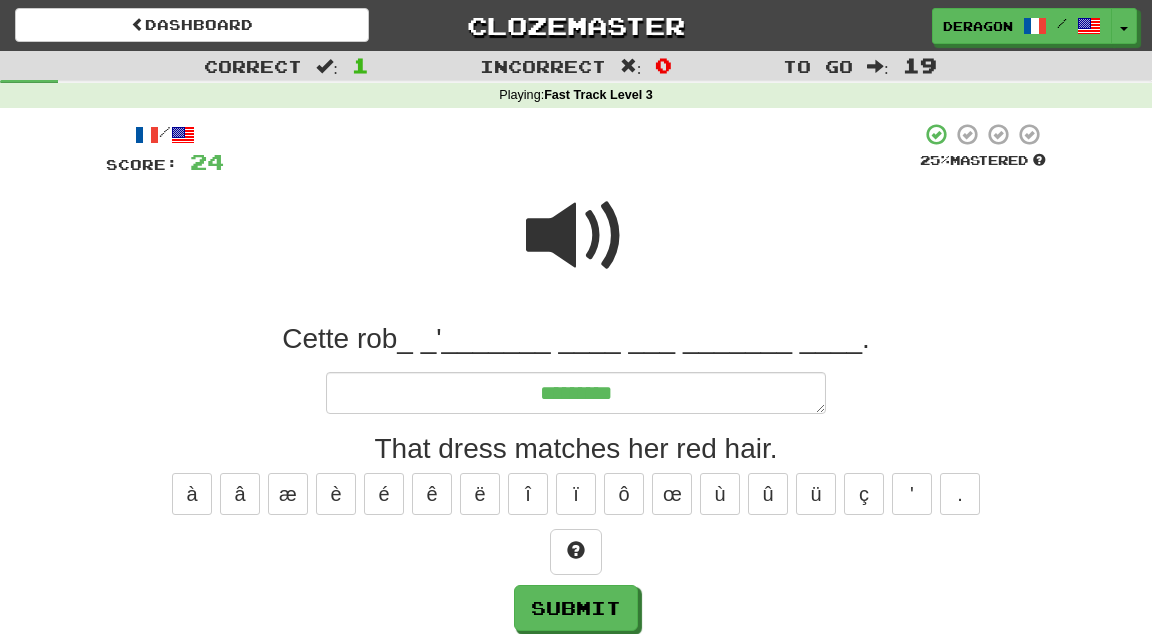 type on "*" 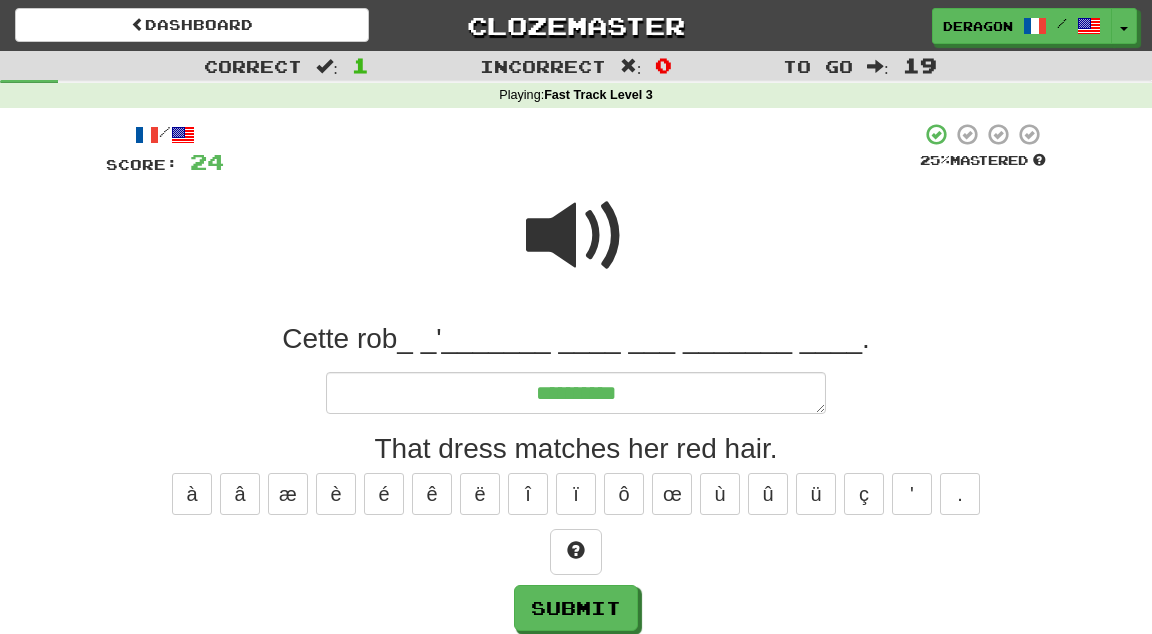 type on "*" 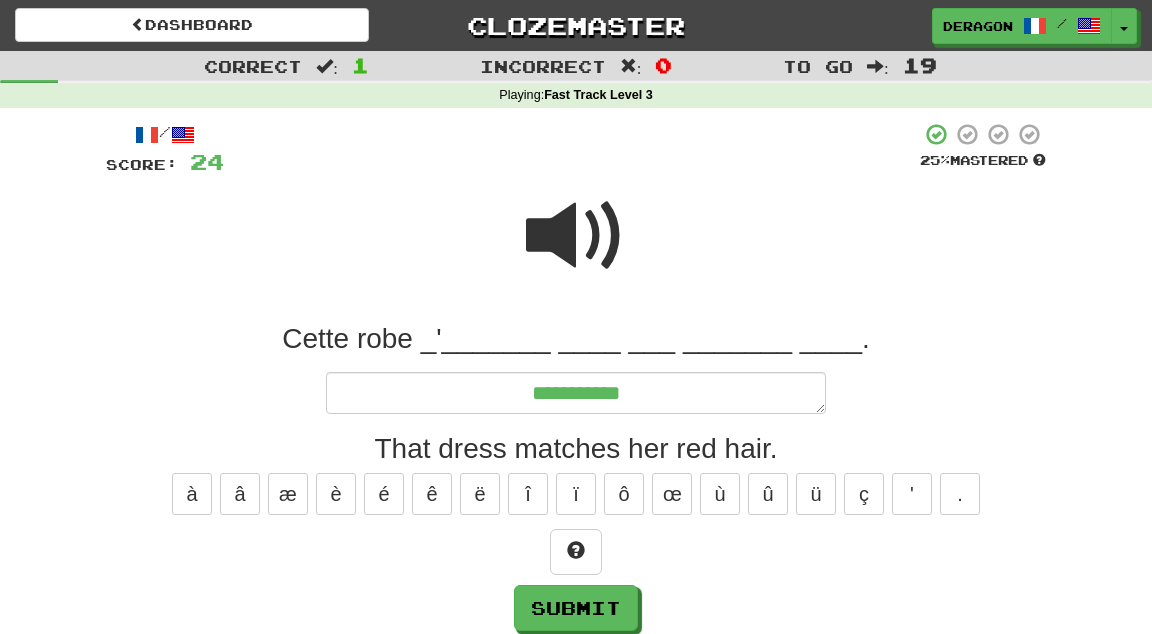 type on "*" 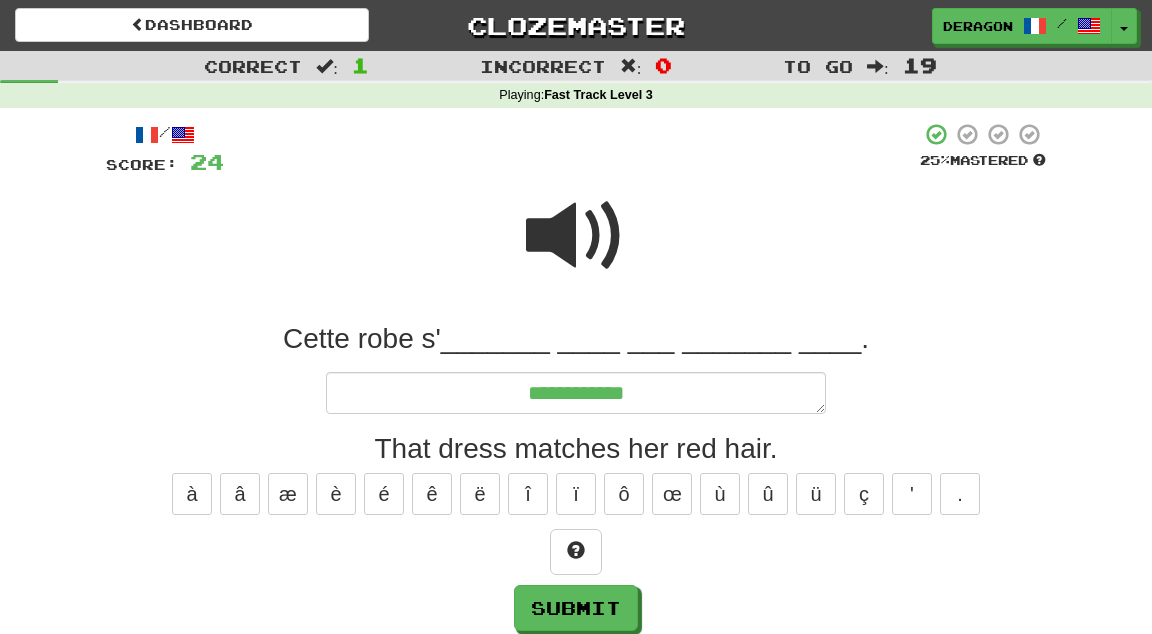 type on "*" 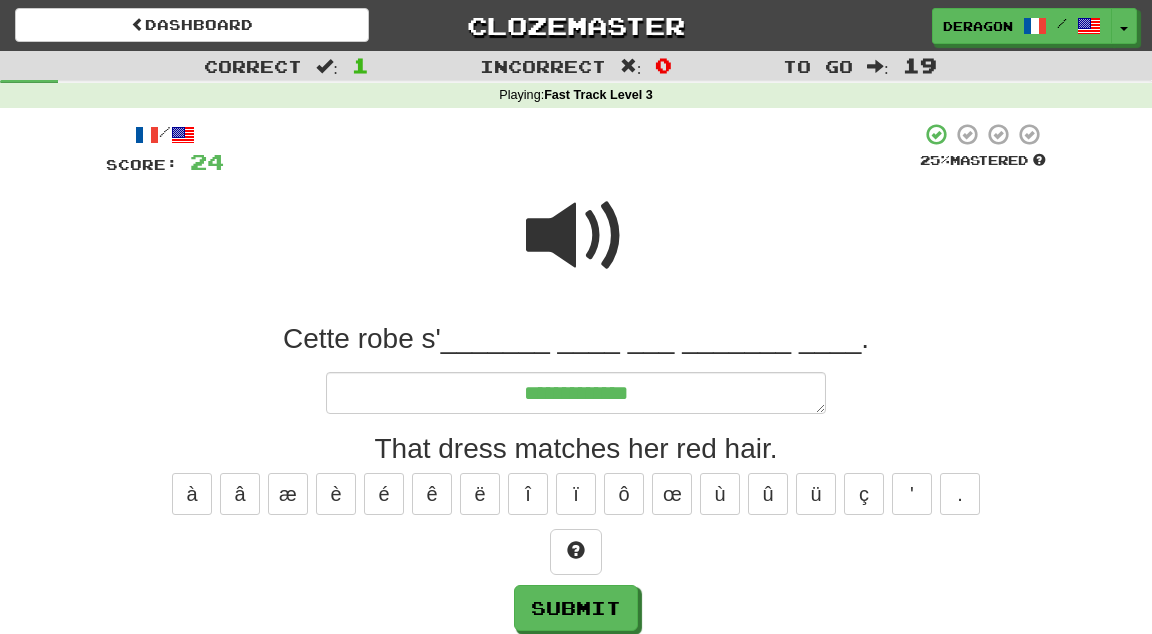 type on "*" 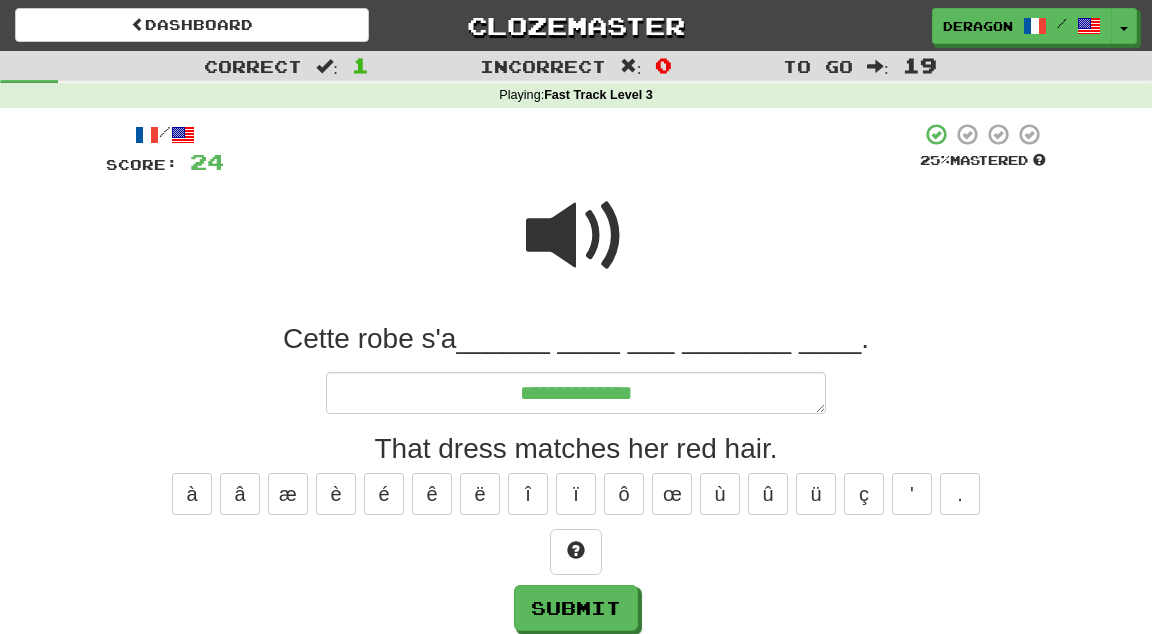 type on "*" 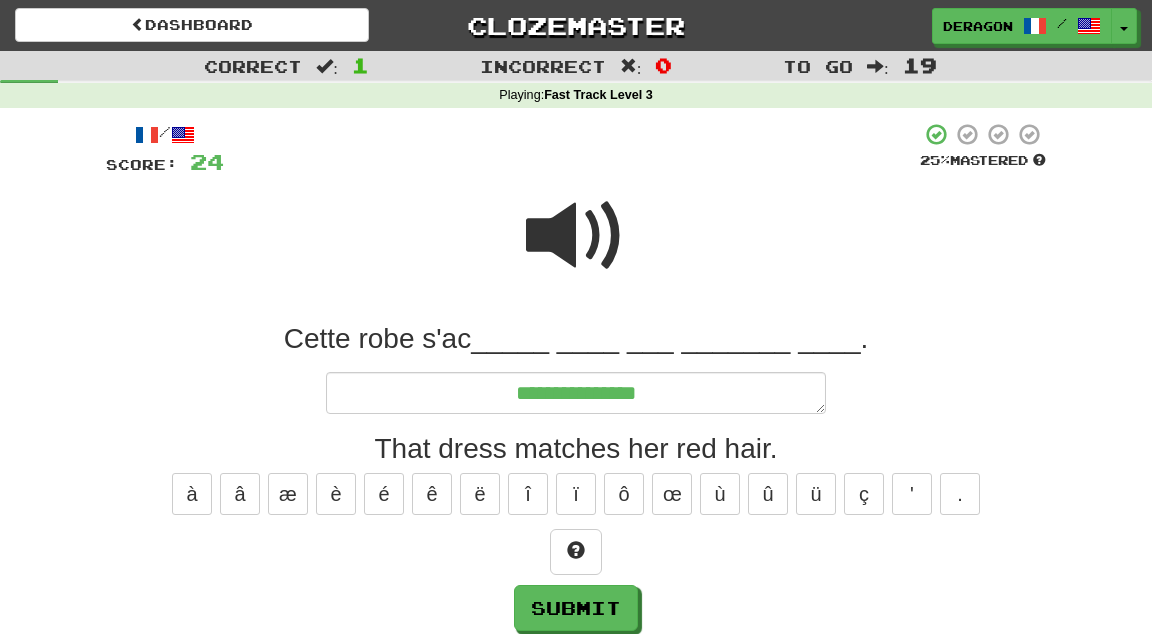 type on "*" 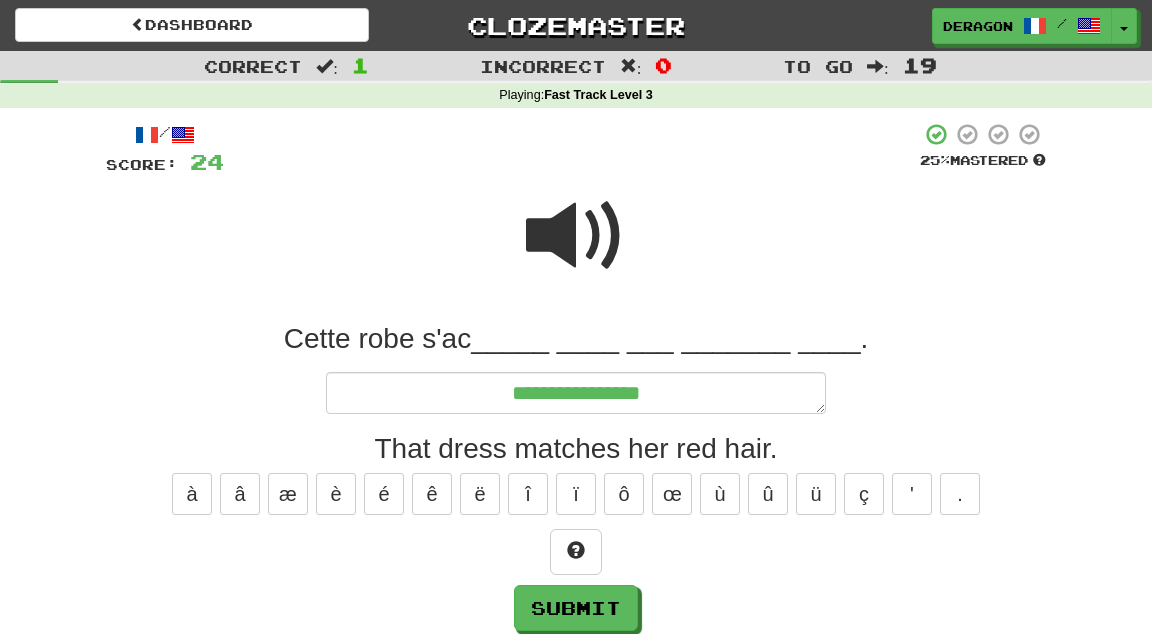 type on "*" 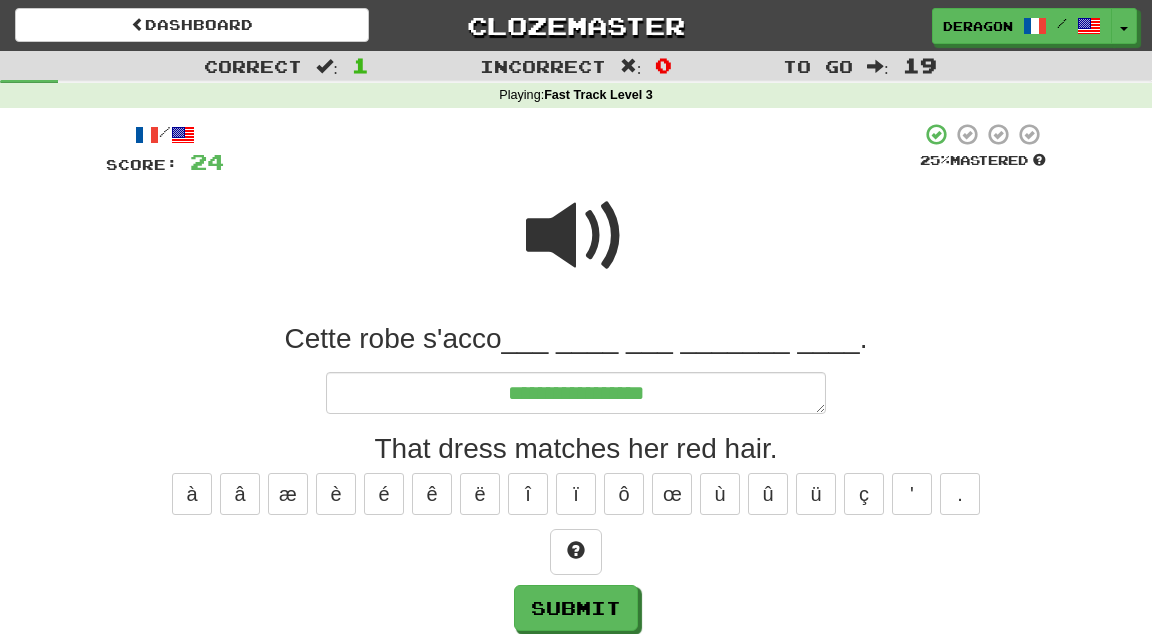 type on "*" 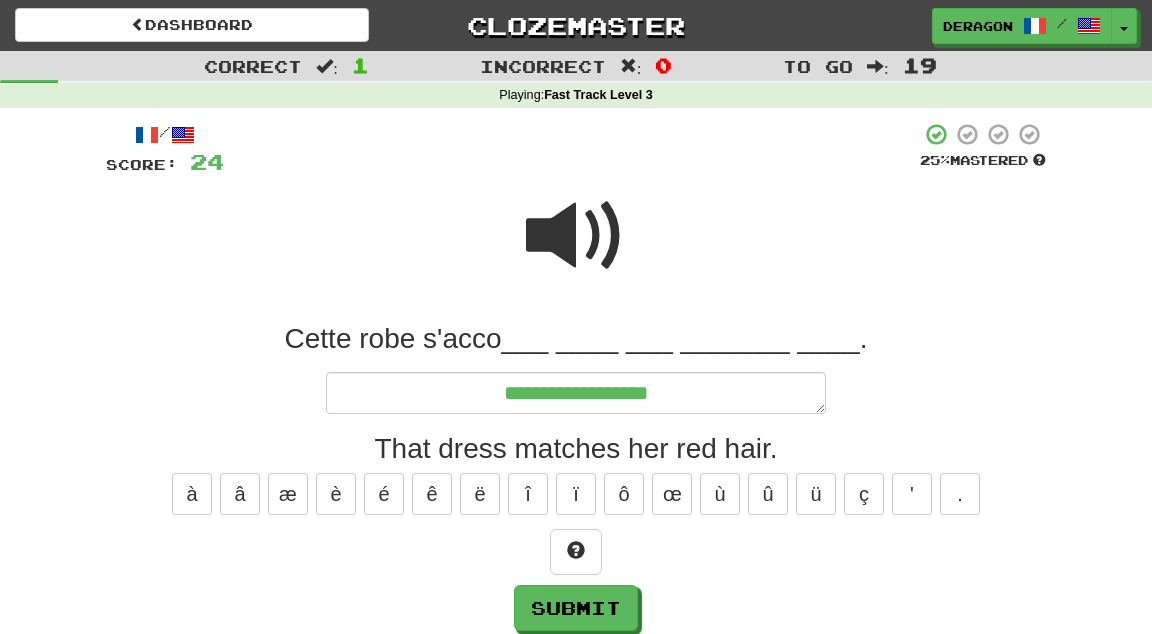 type on "*" 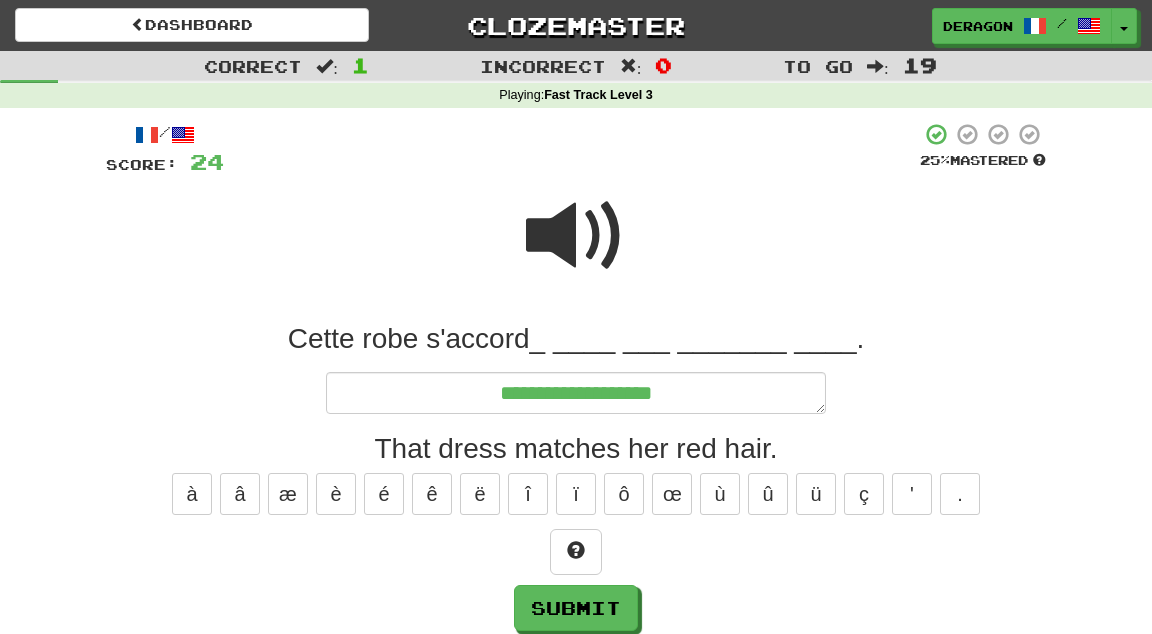 type on "*" 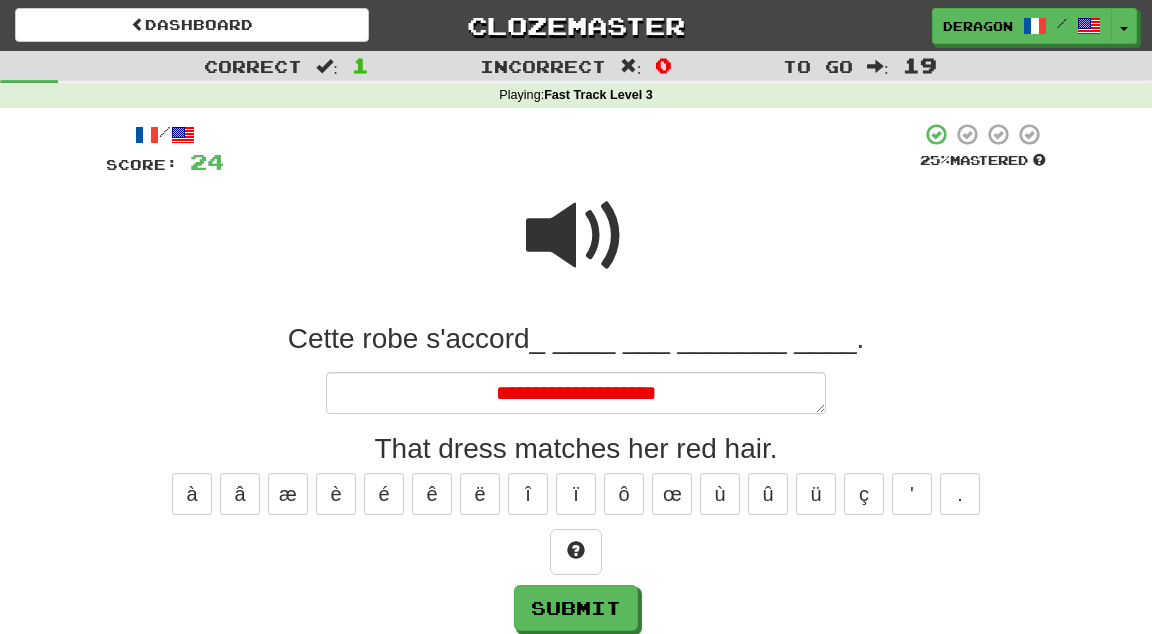 type on "*" 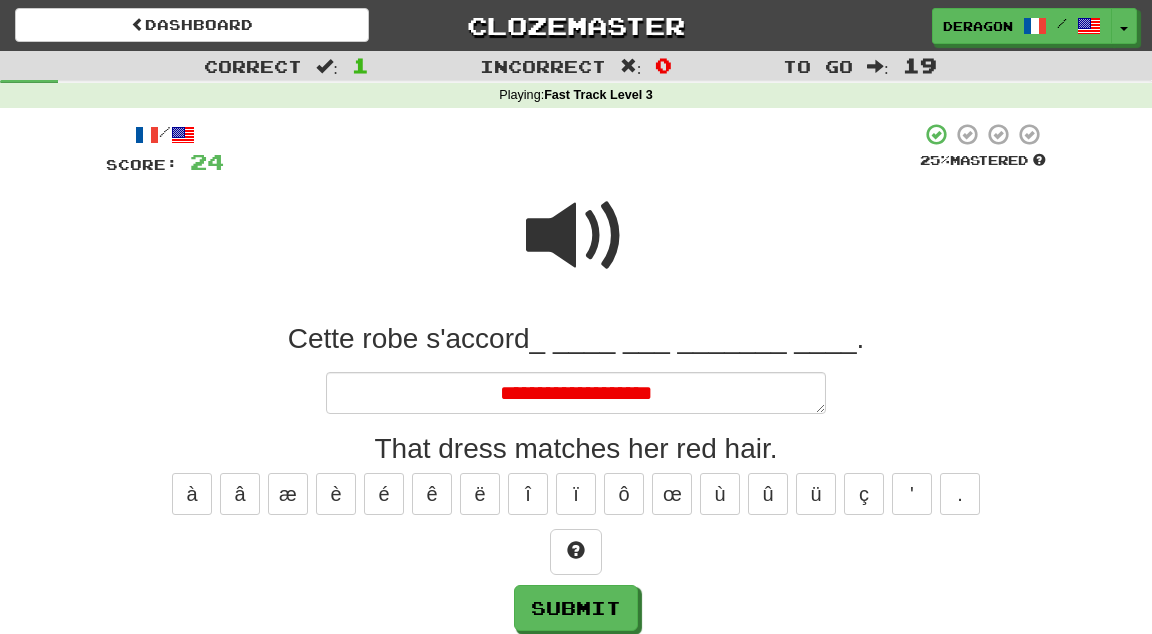 type on "*" 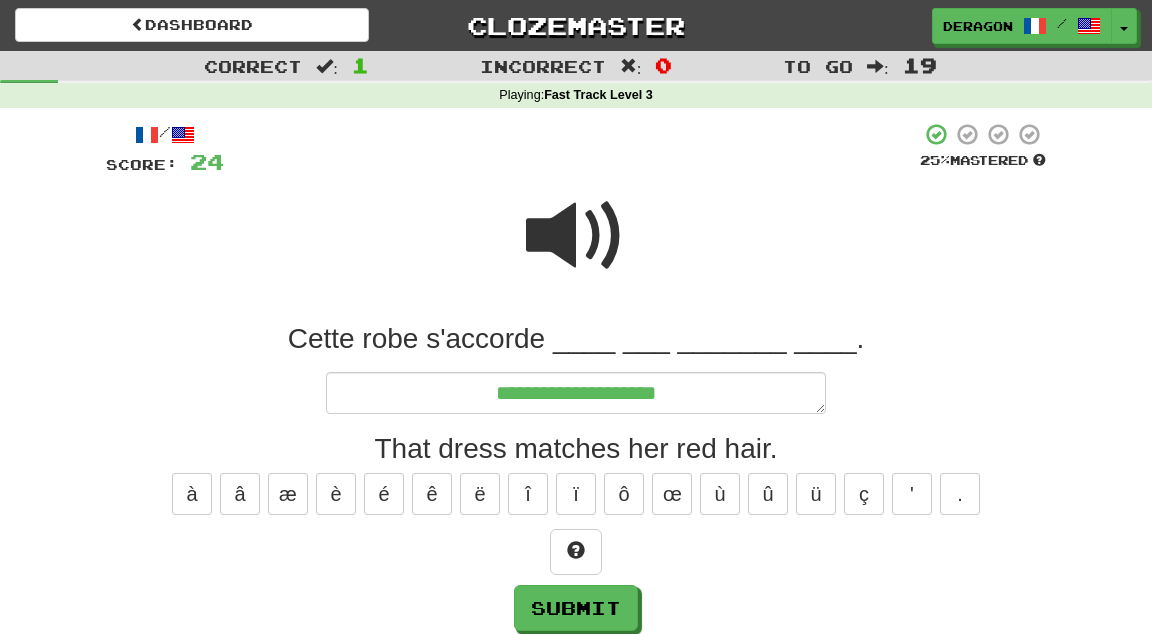 type on "*" 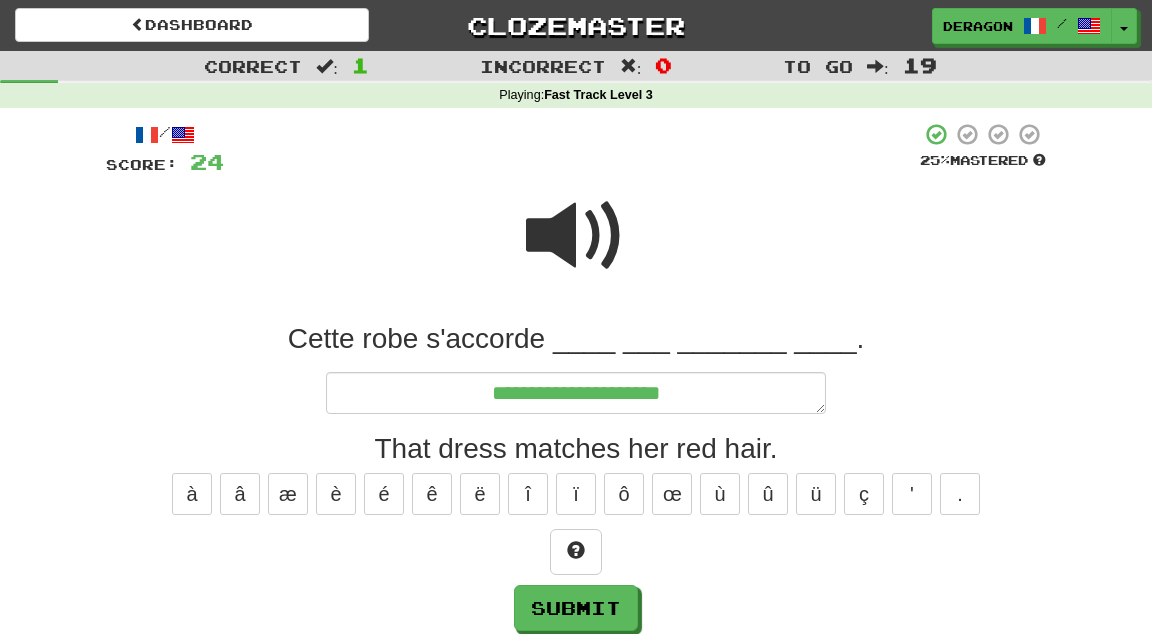 type on "*" 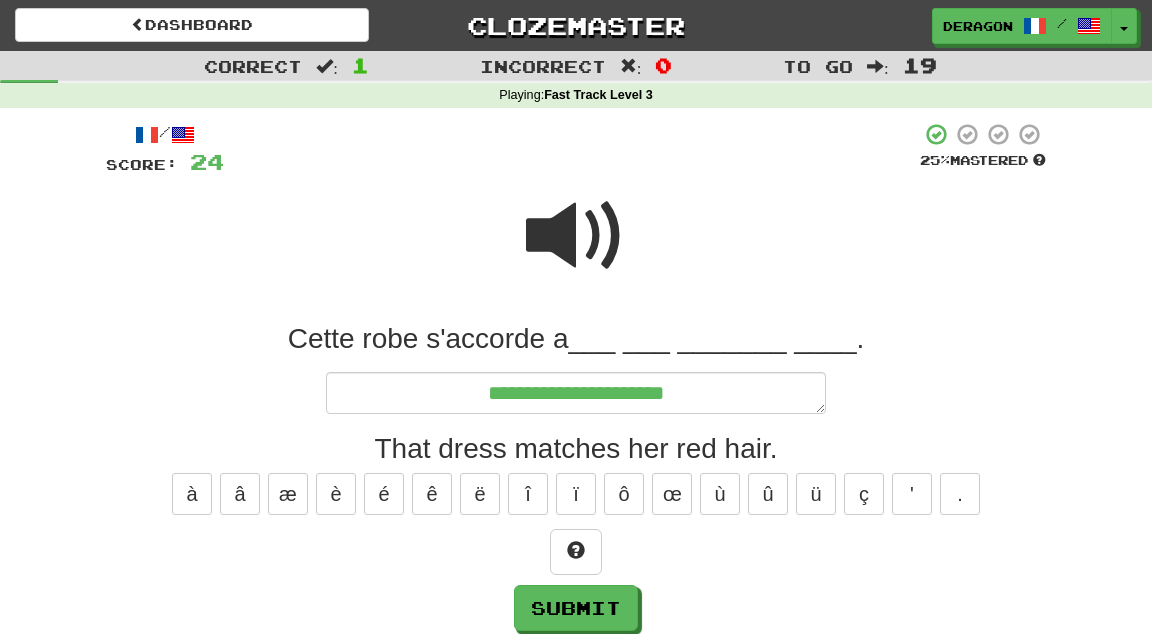 type on "*" 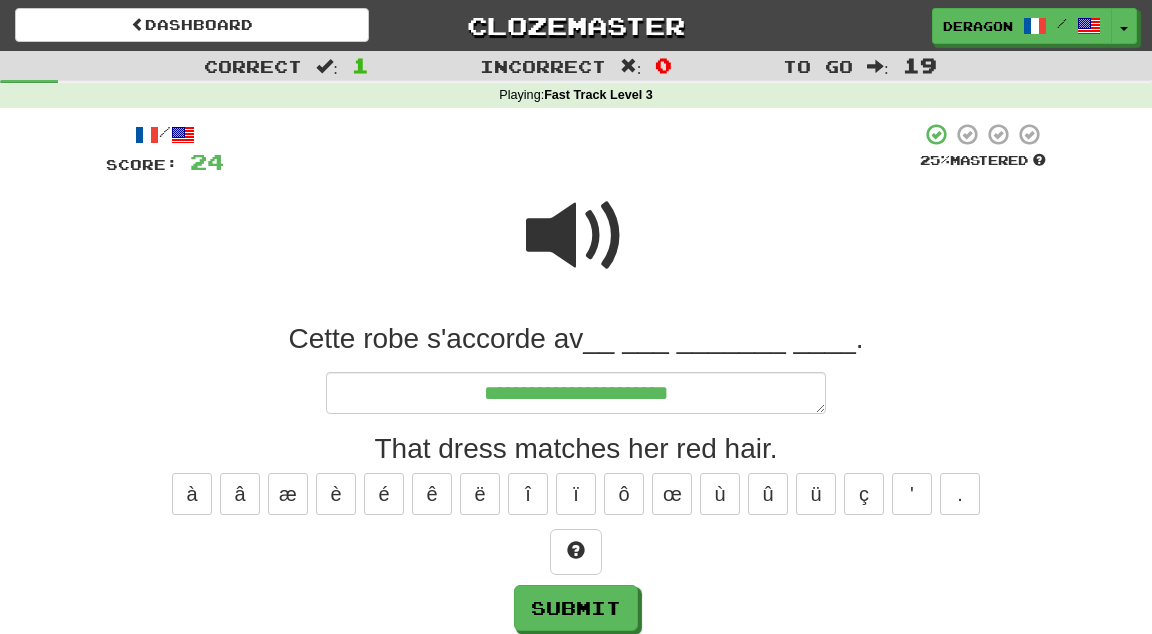 type on "*" 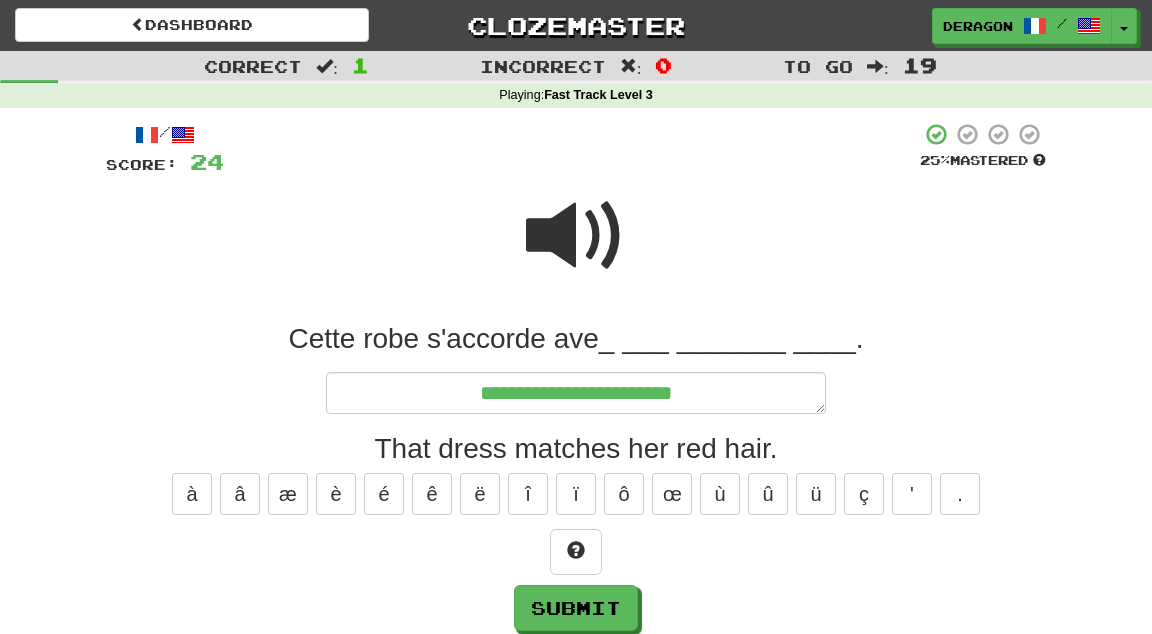 type on "*" 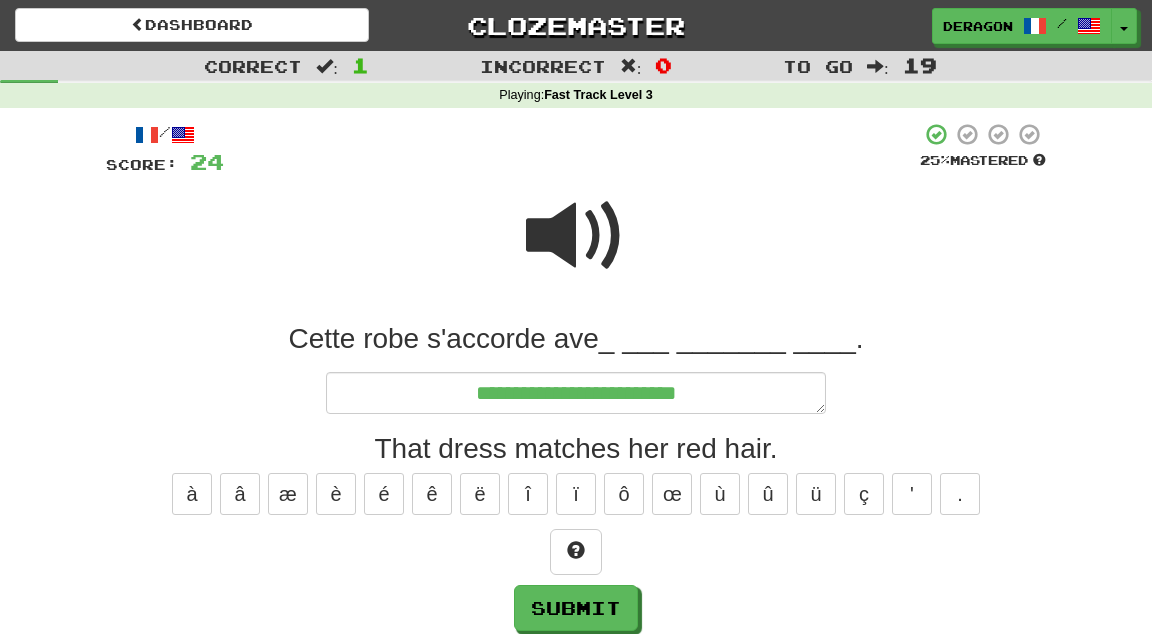 type on "*" 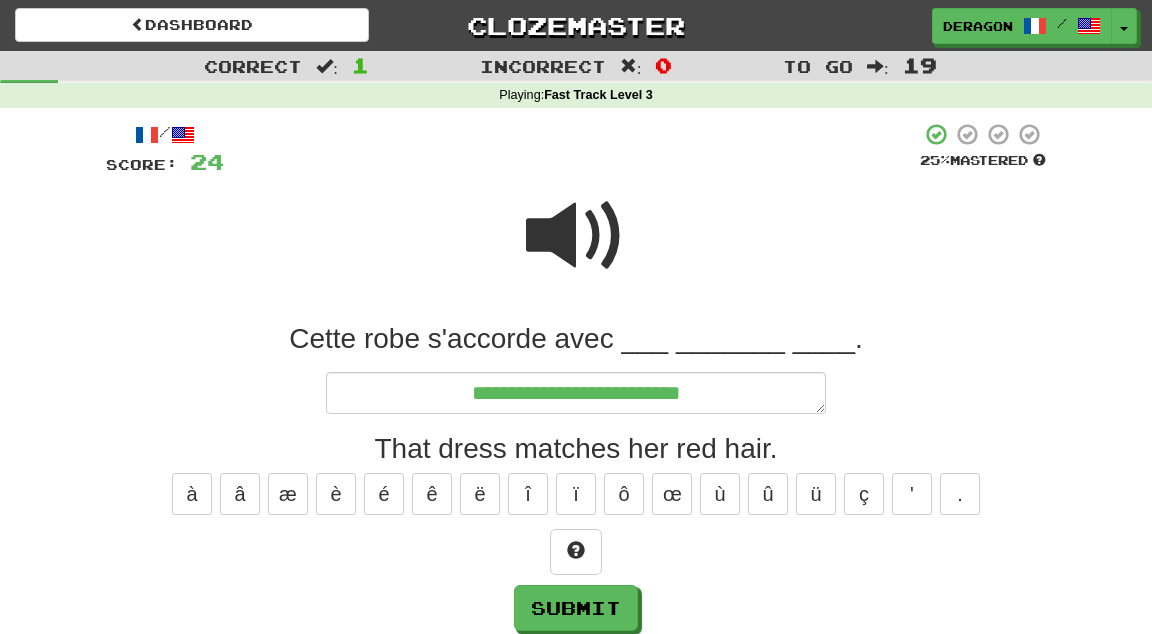 type on "*" 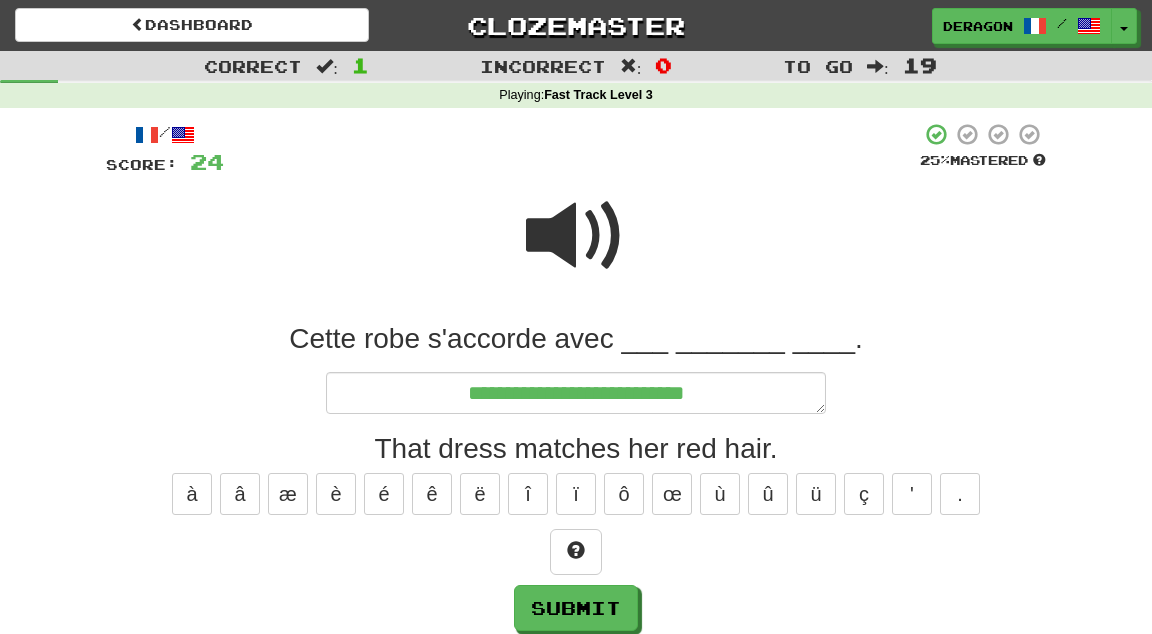 type on "*" 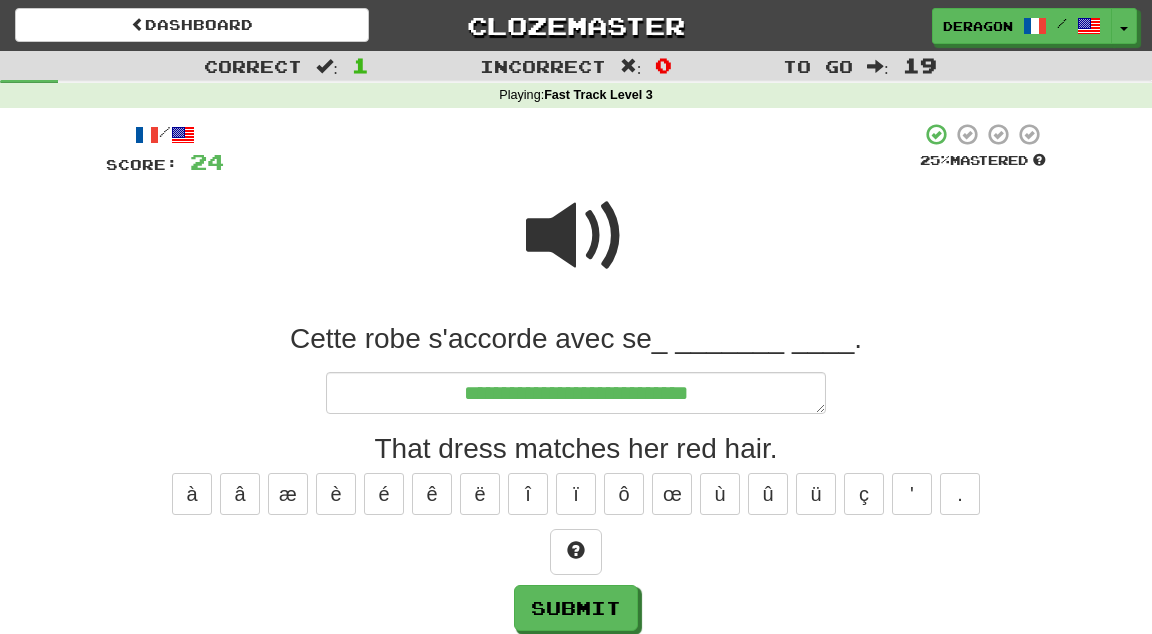type on "*" 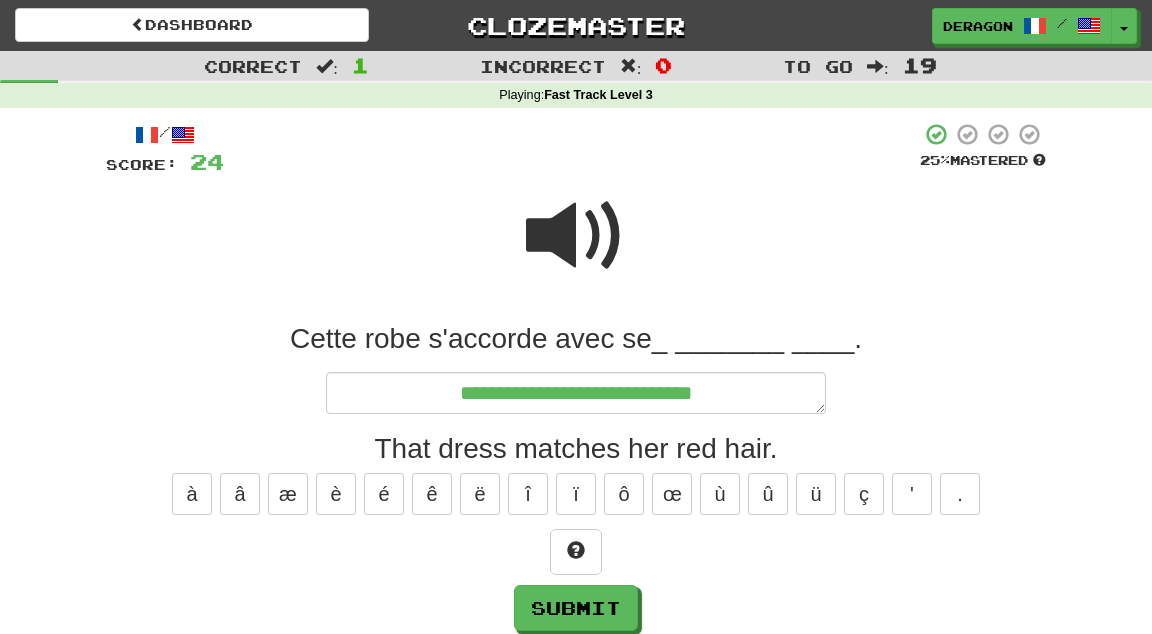 type on "*" 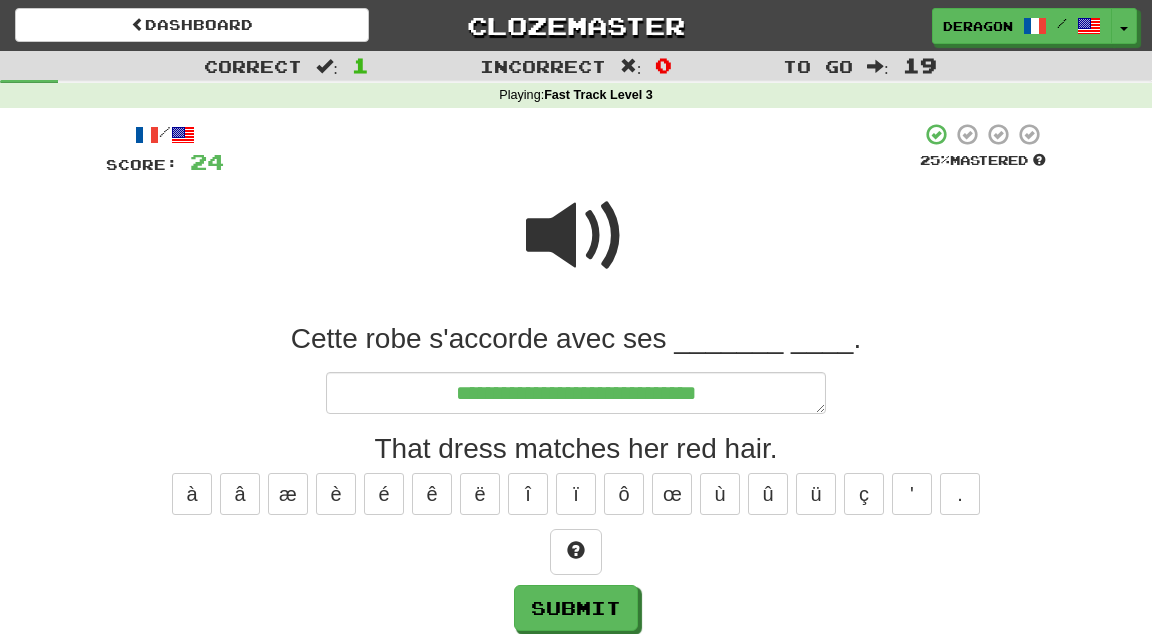 type on "*" 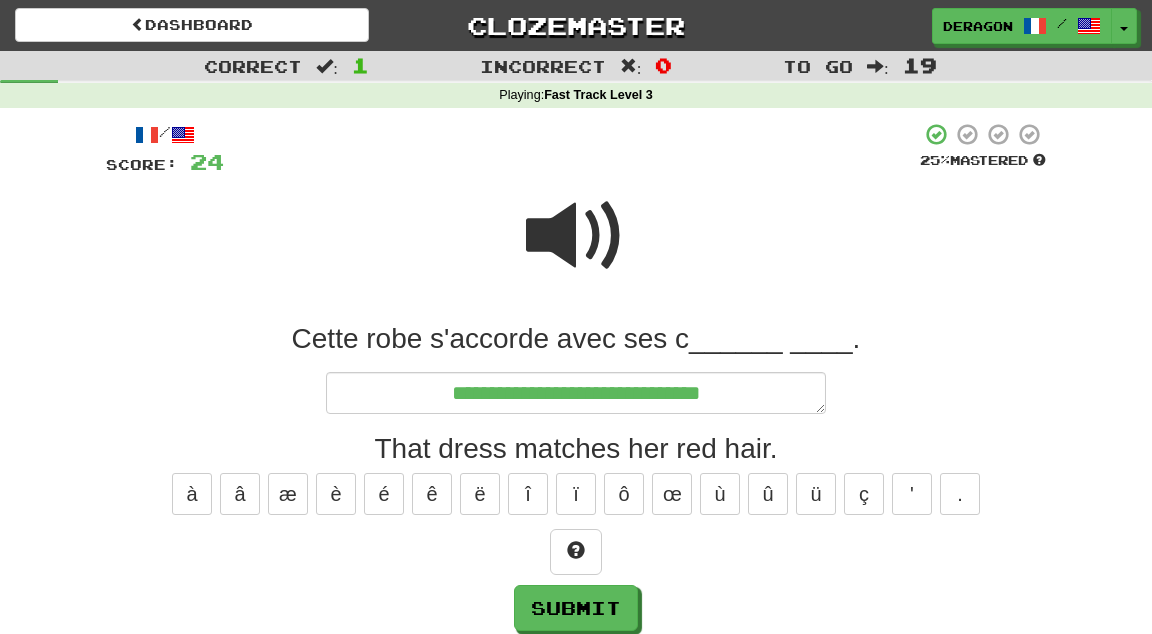 type on "*" 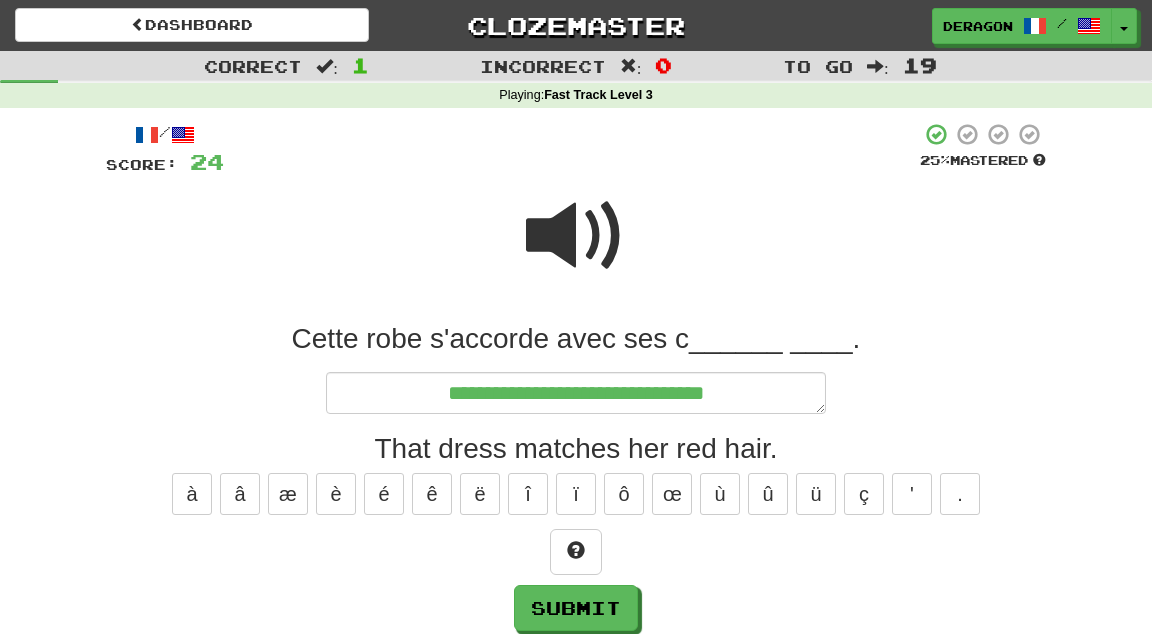 type on "*" 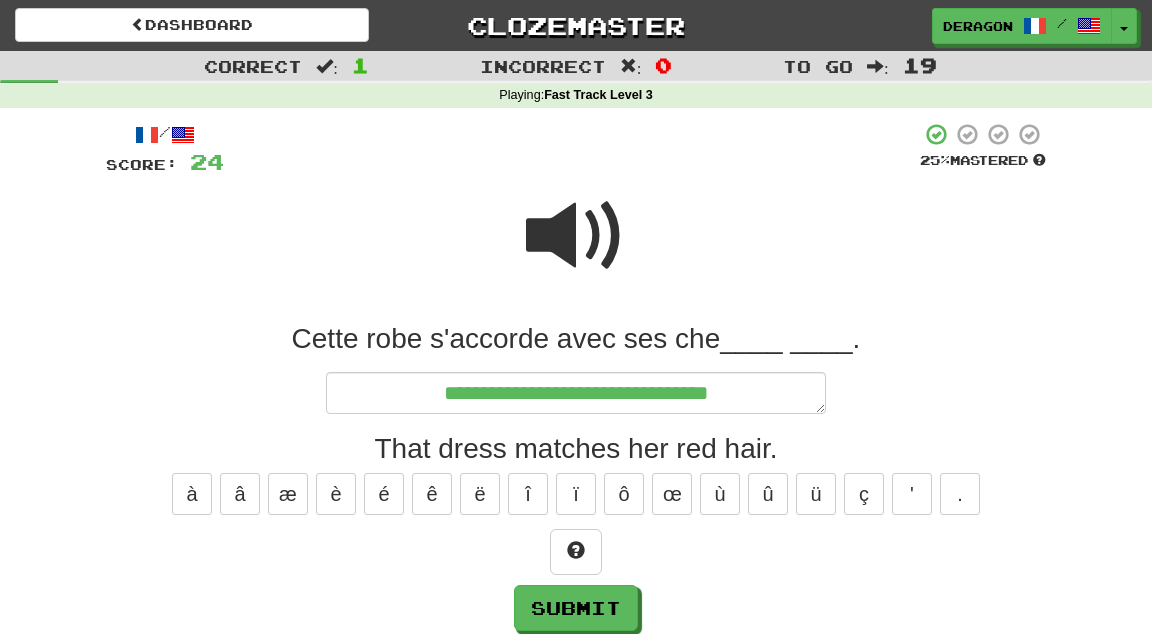 type on "*" 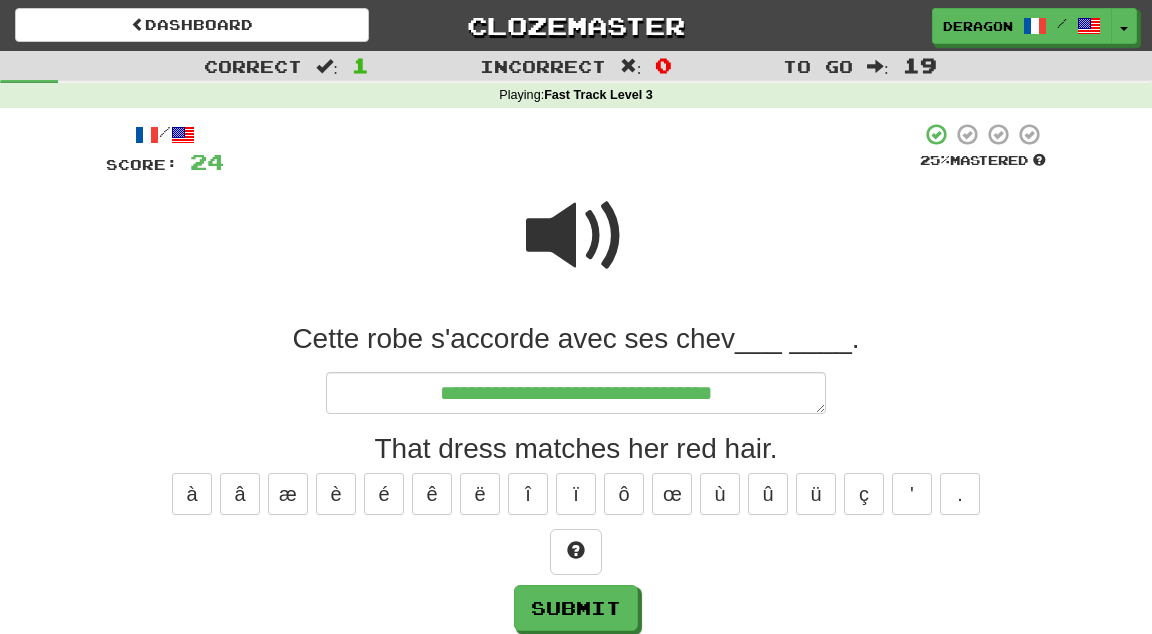 type on "*" 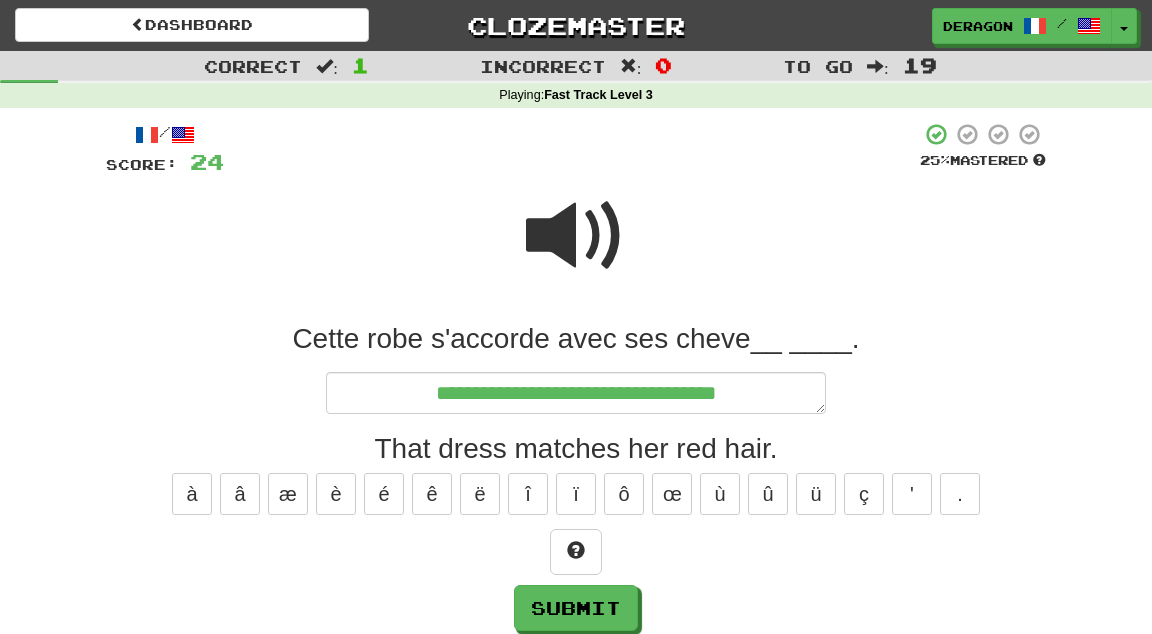 type on "*" 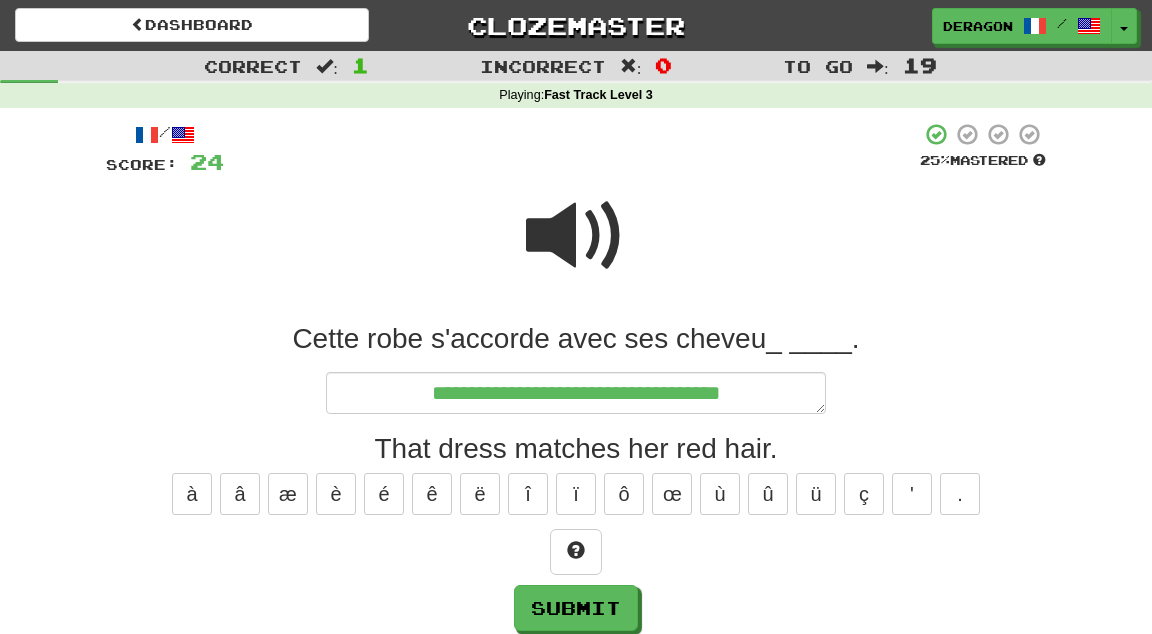 type on "*" 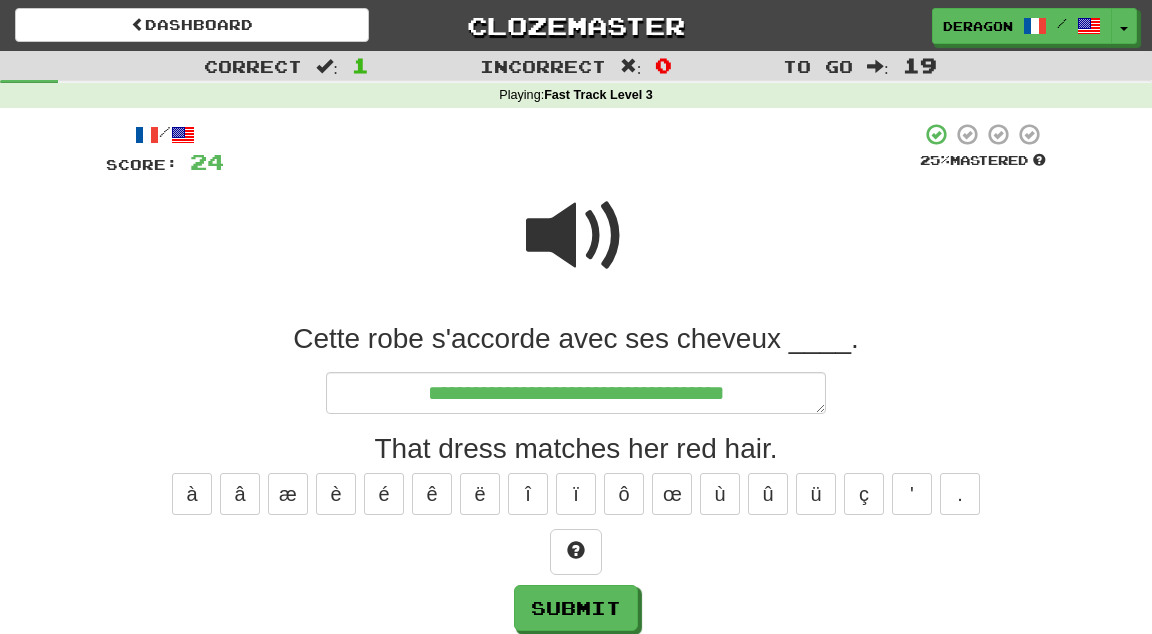type on "*" 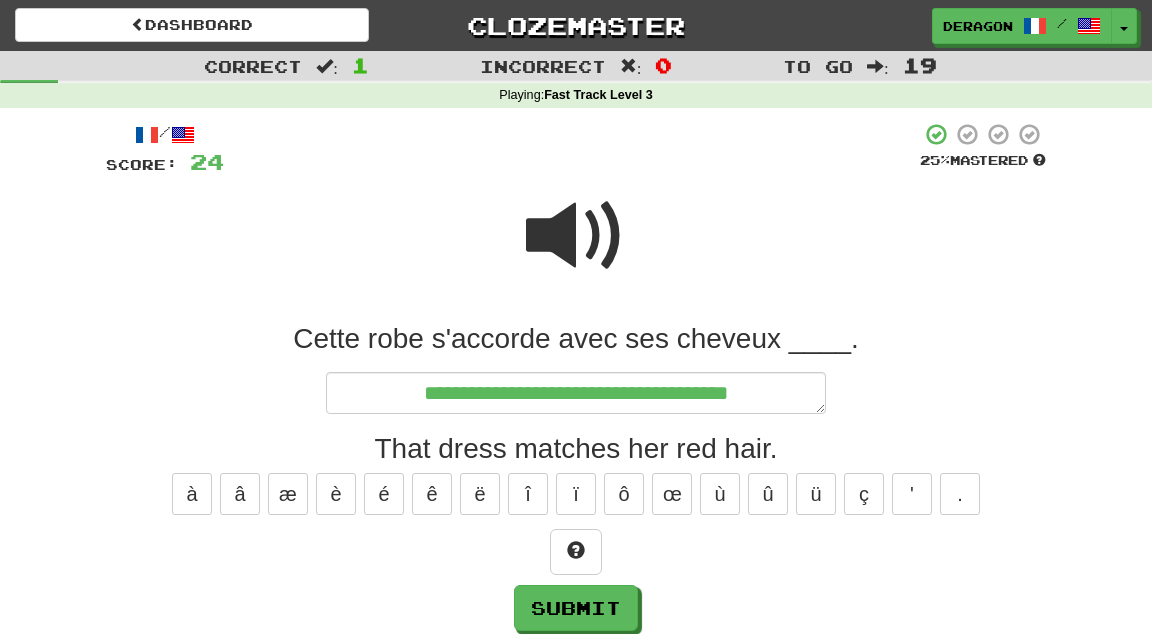 type on "*" 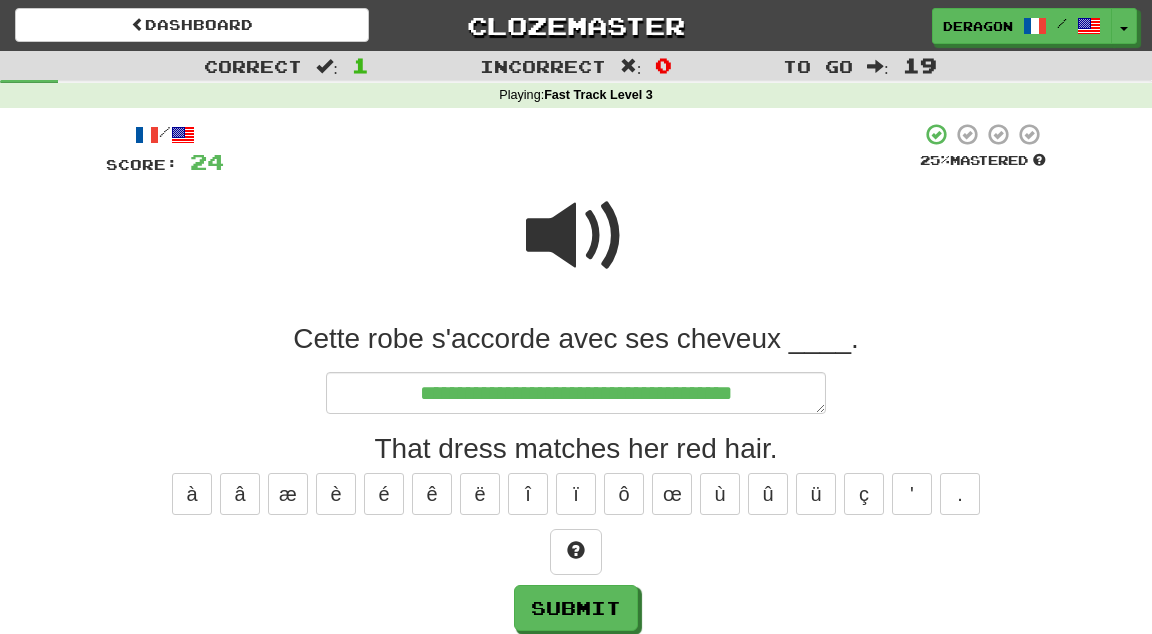 type on "*" 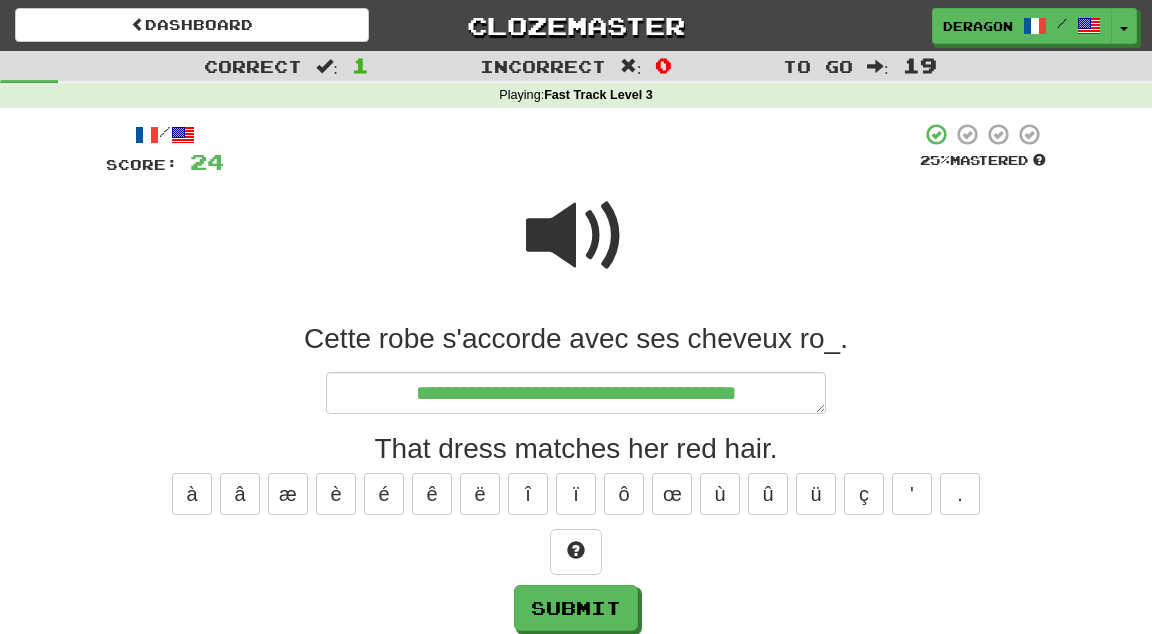 type on "*" 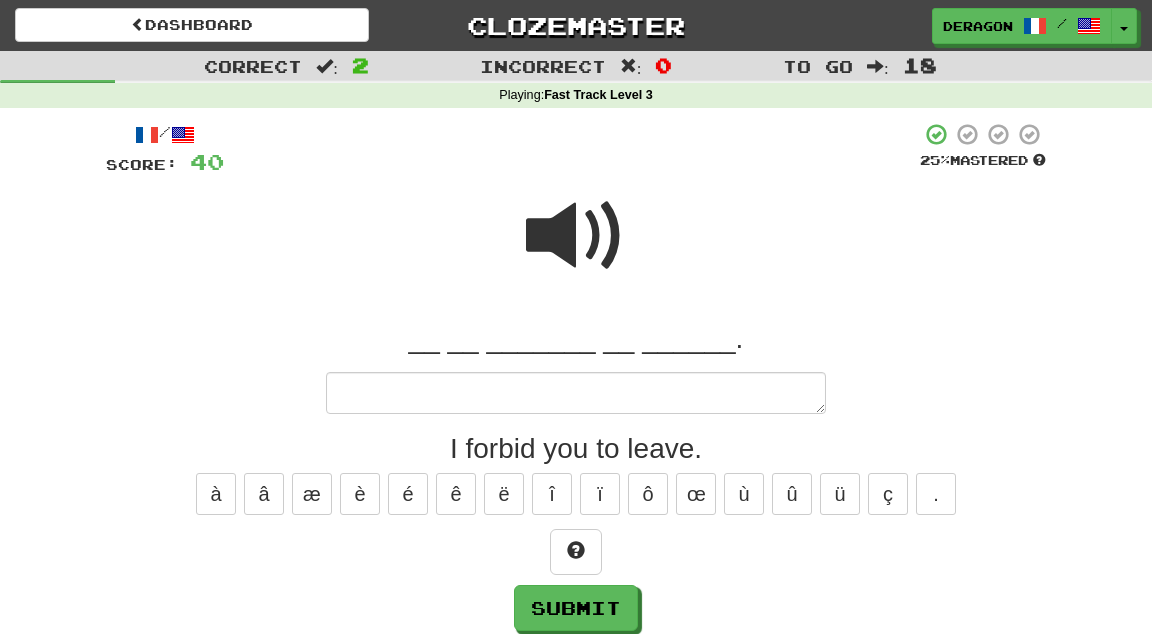 type on "*" 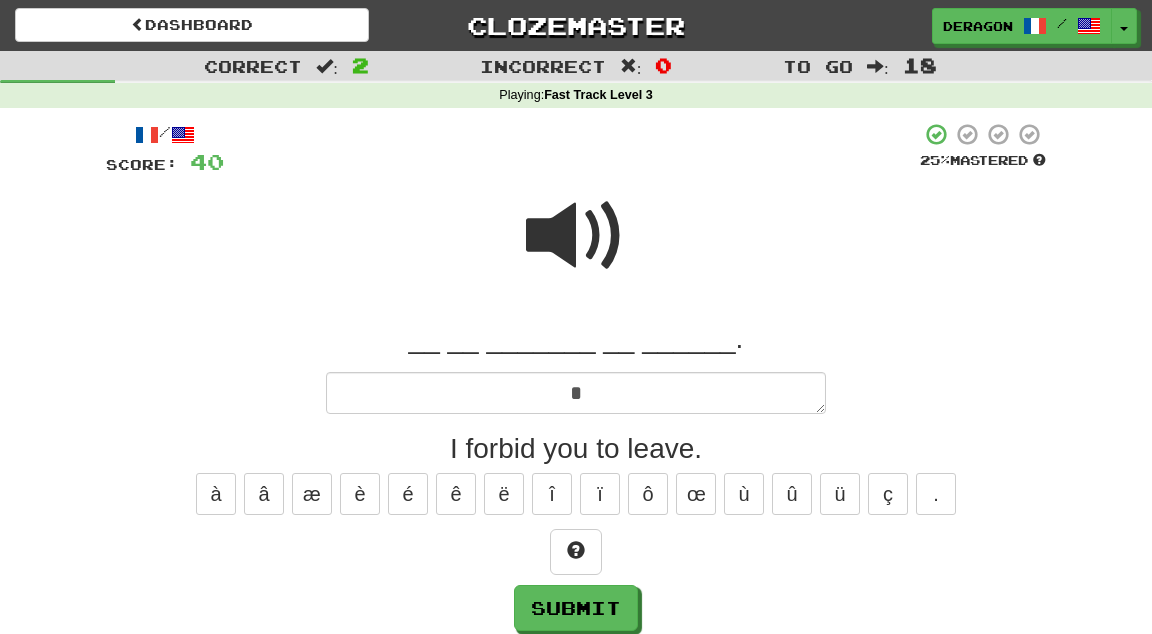 type on "*" 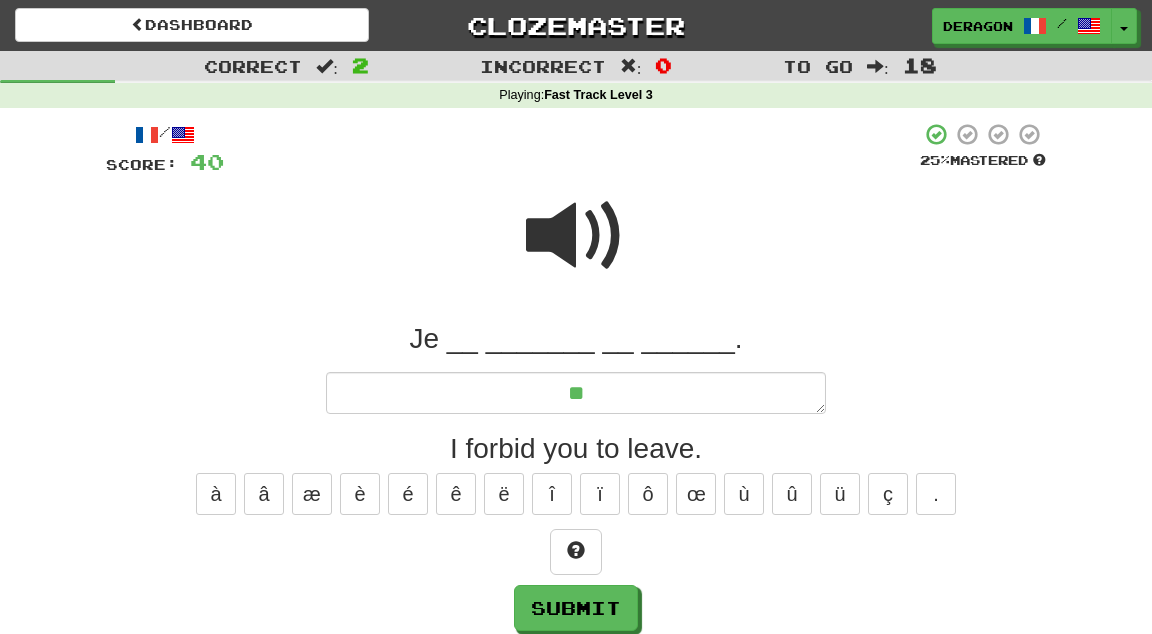 type on "*" 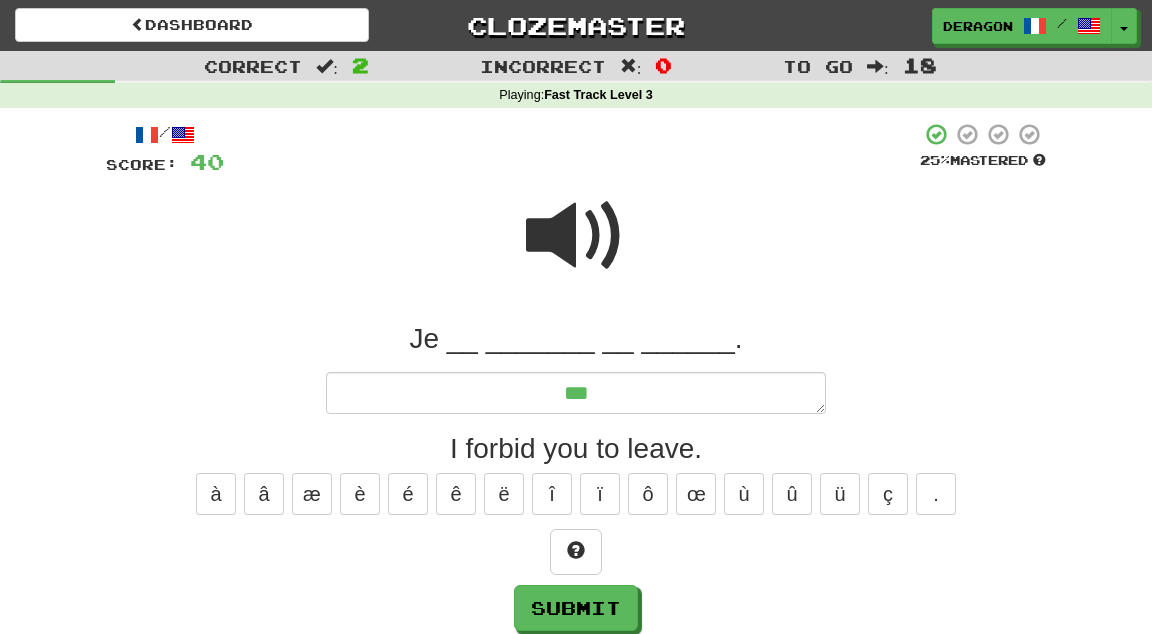 type on "*" 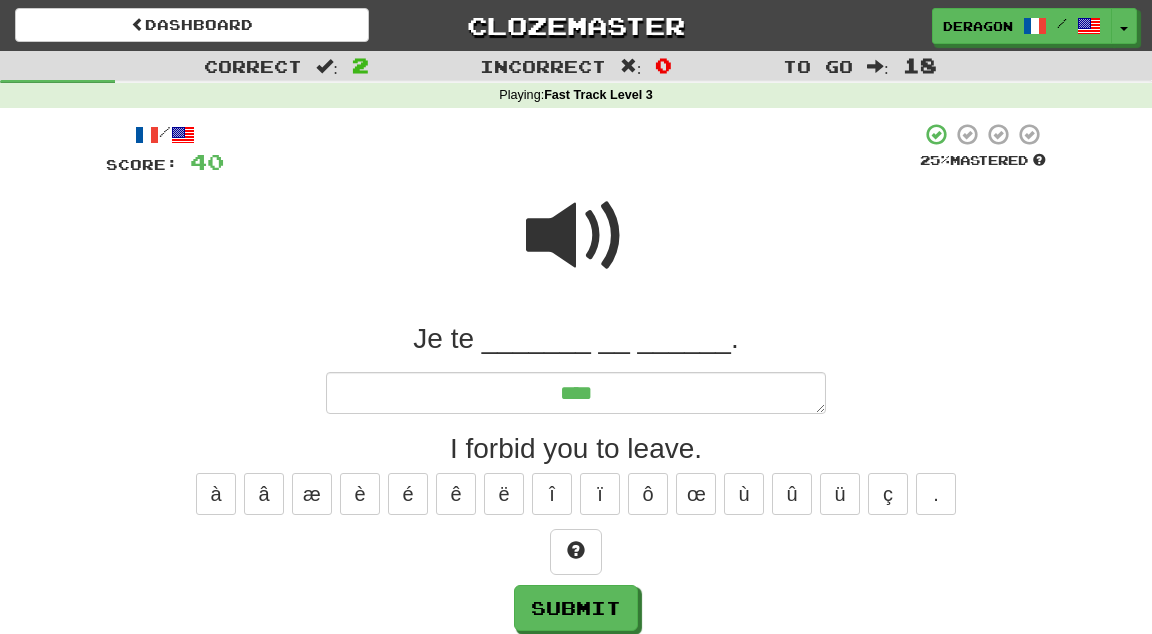 type on "*" 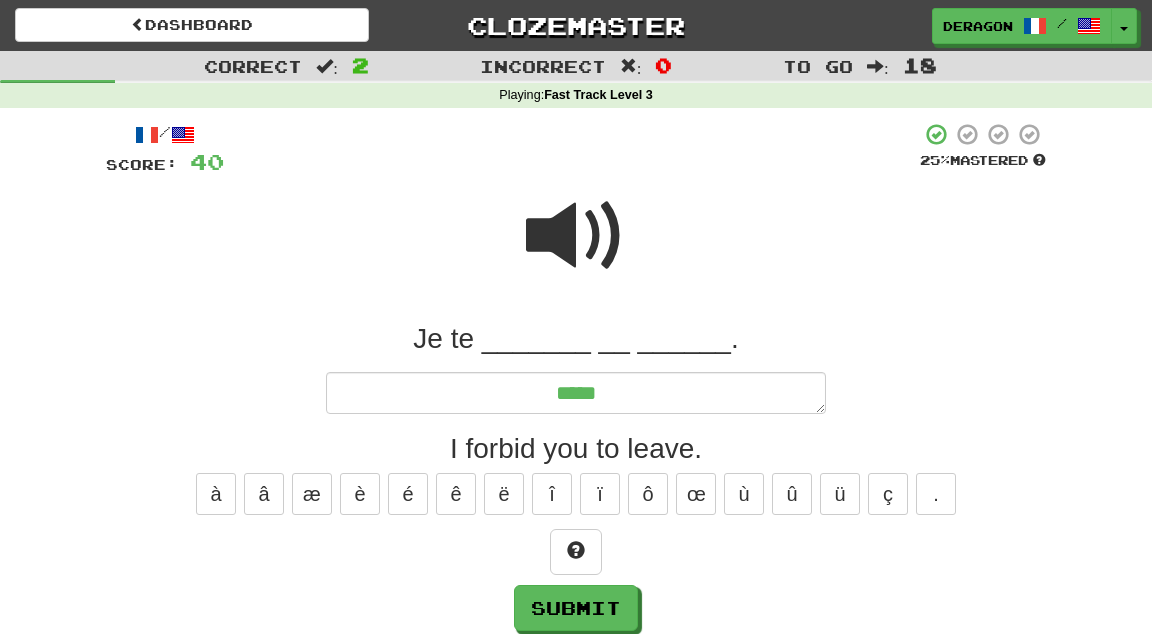 type on "*" 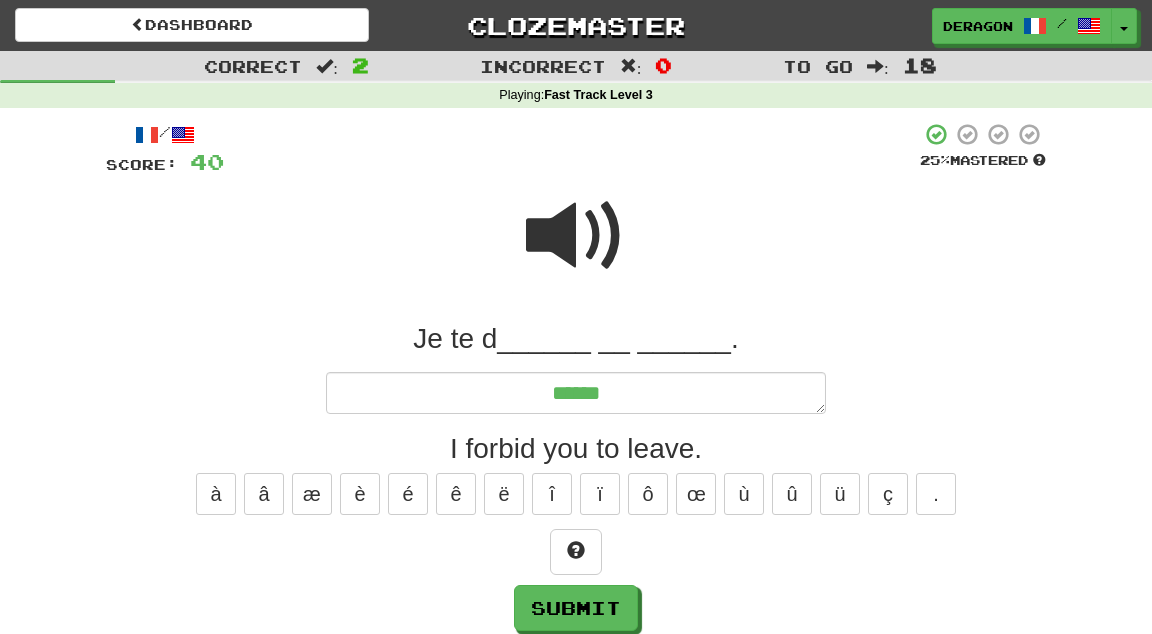 type on "*" 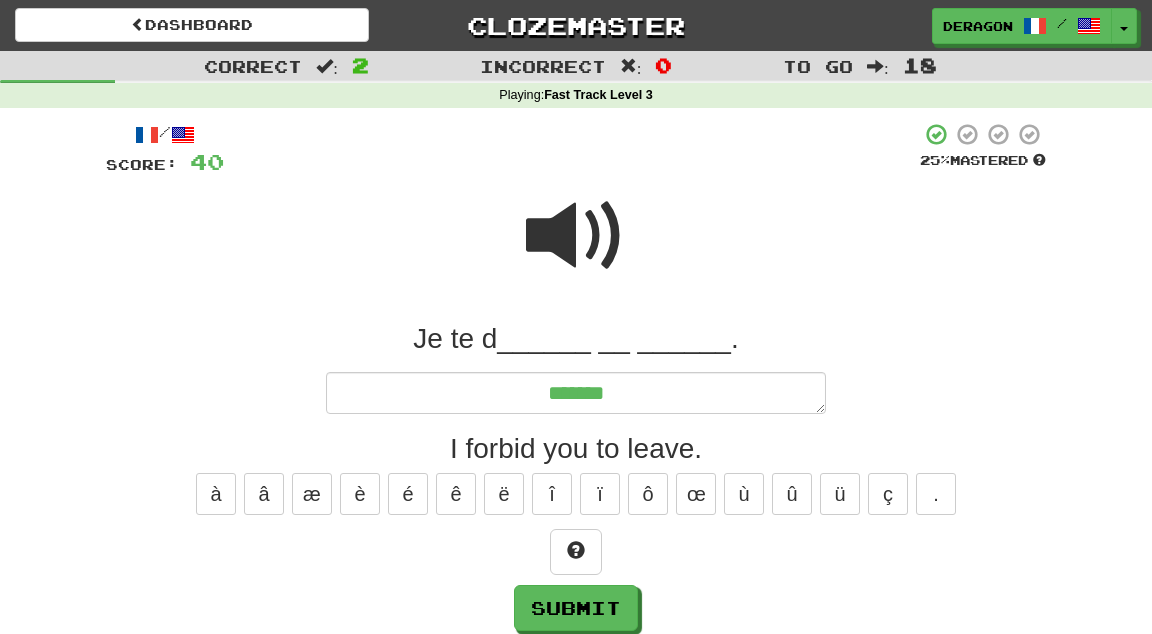 type on "*" 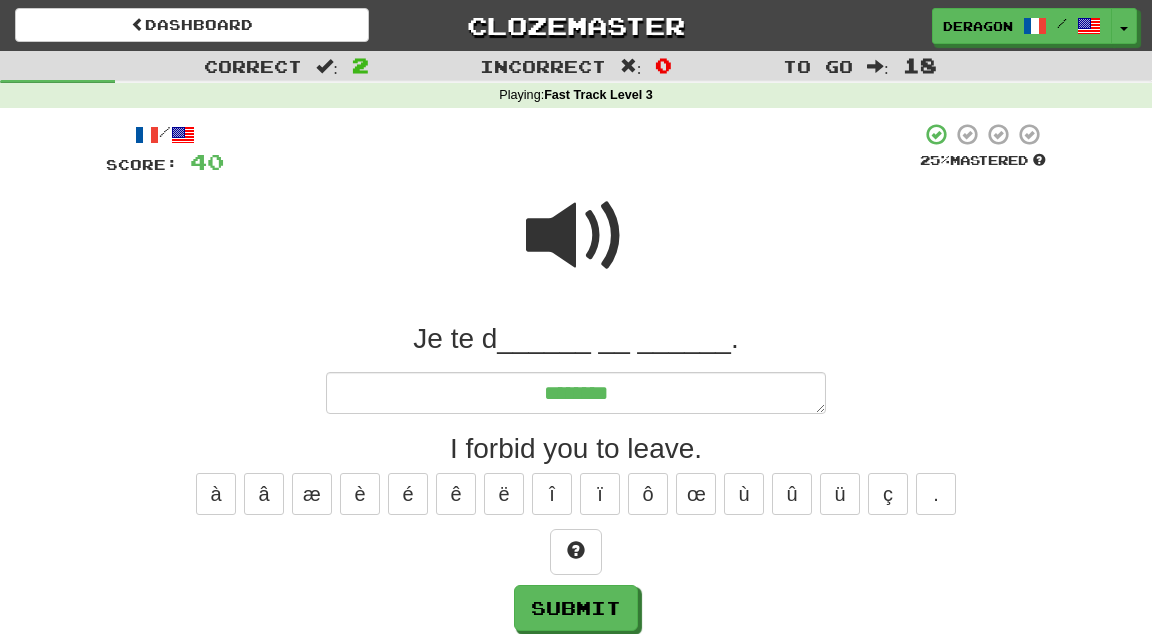type on "*" 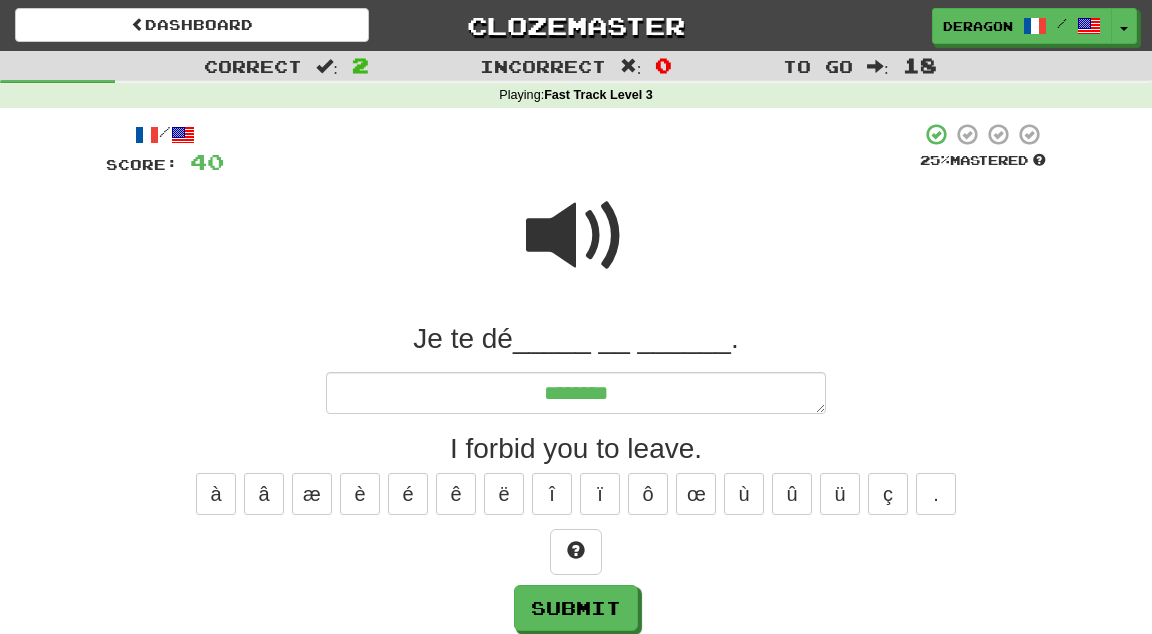 type on "*" 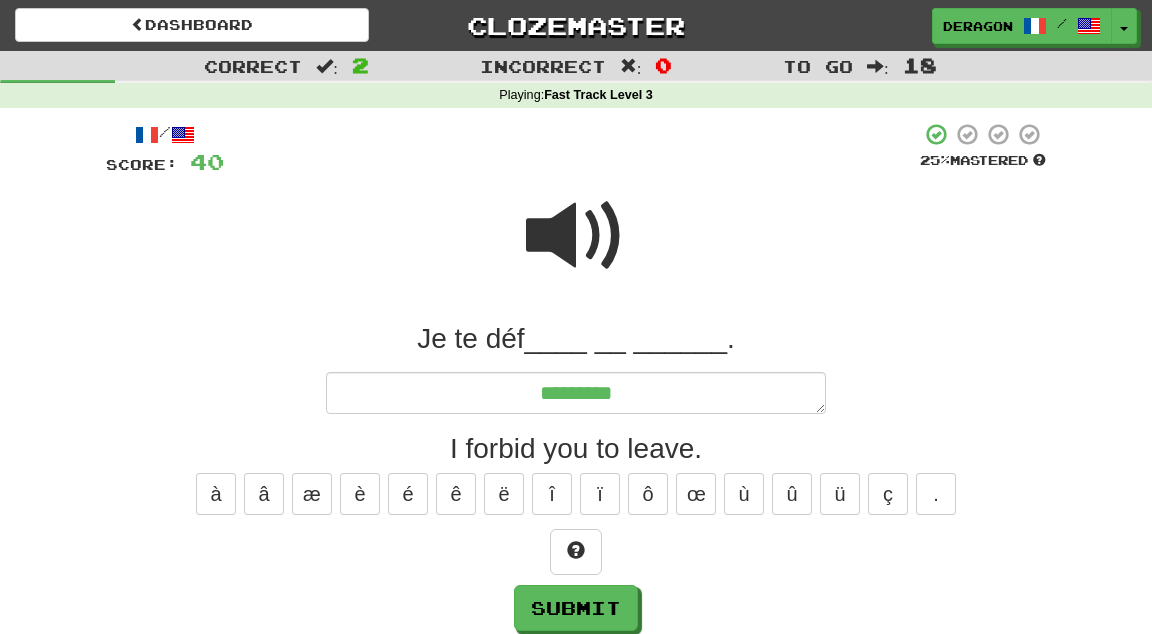 type on "*" 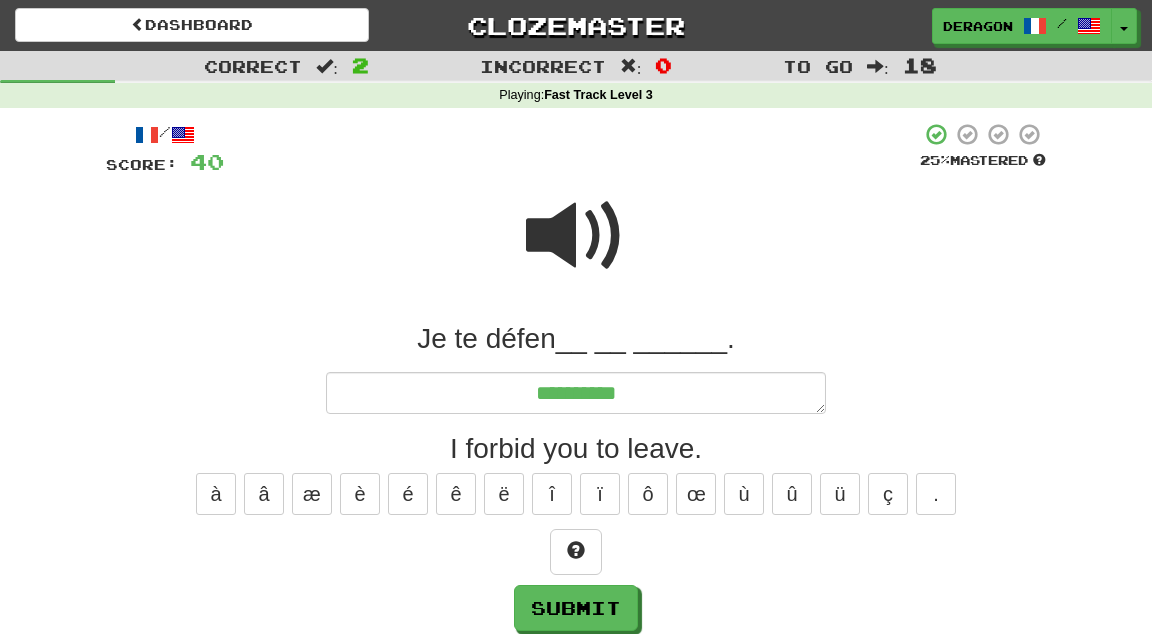 type on "*" 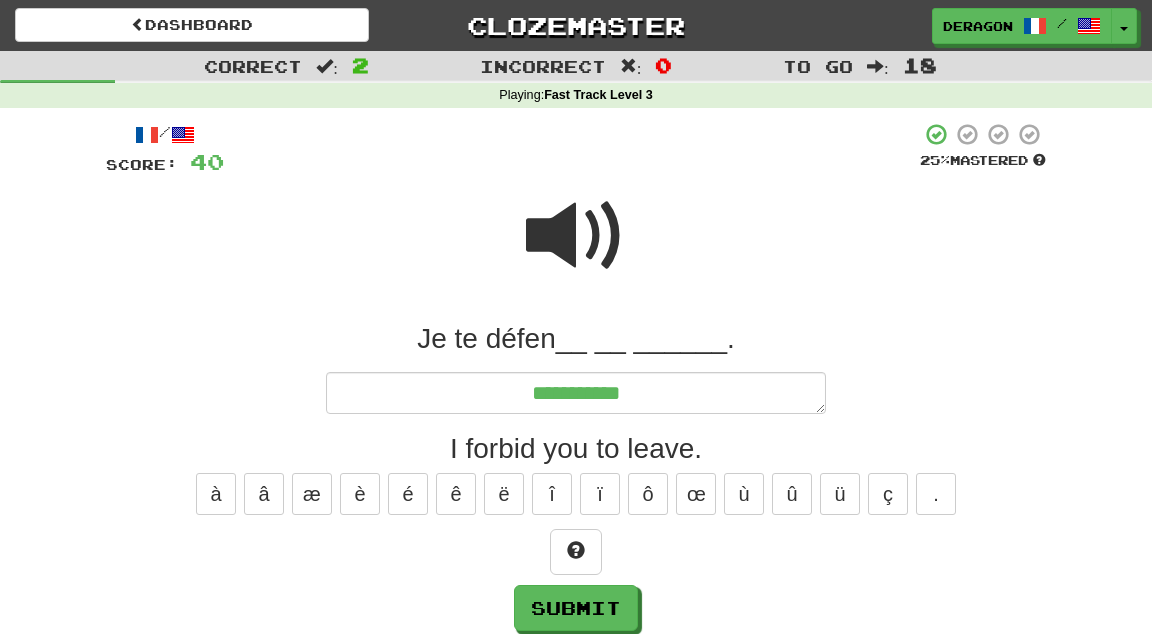 type on "*" 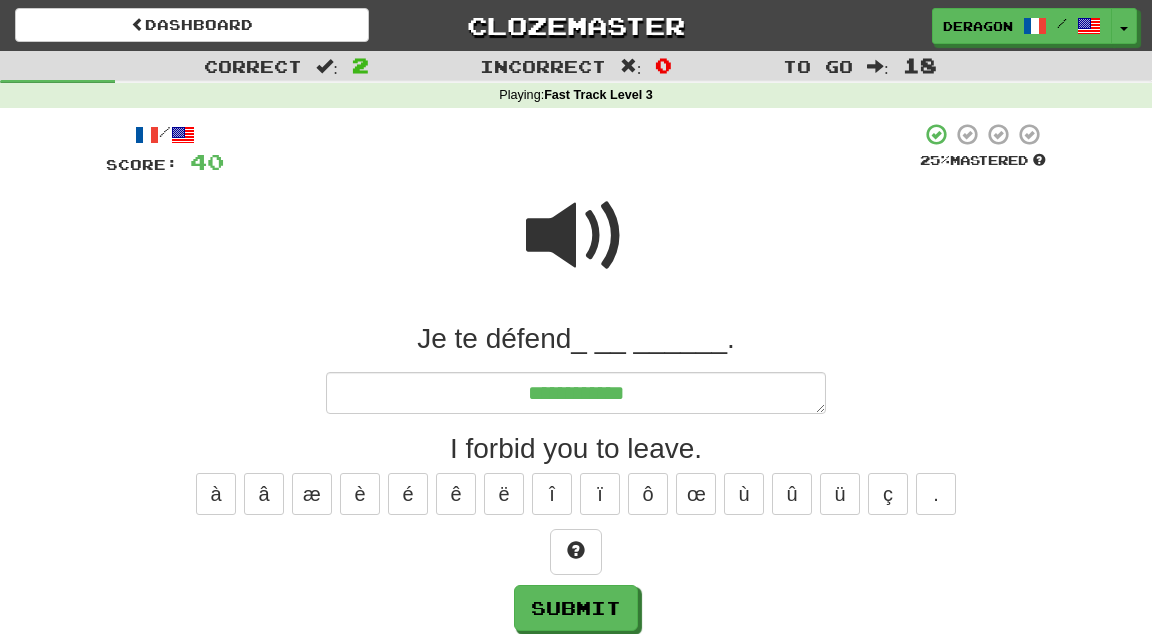 type on "*" 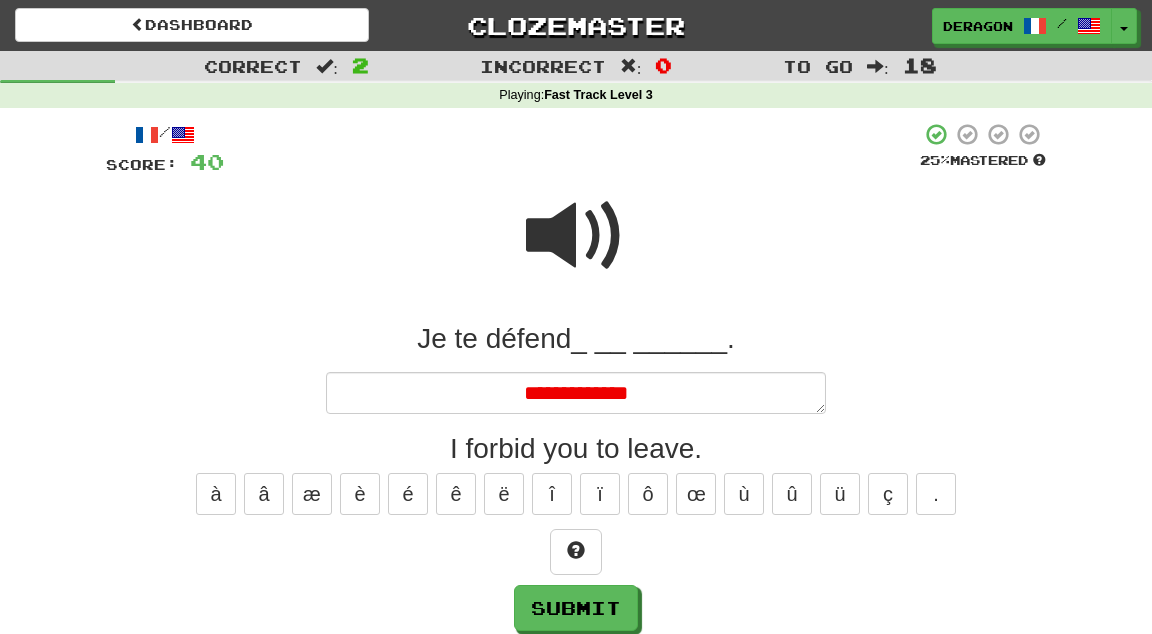 type on "*" 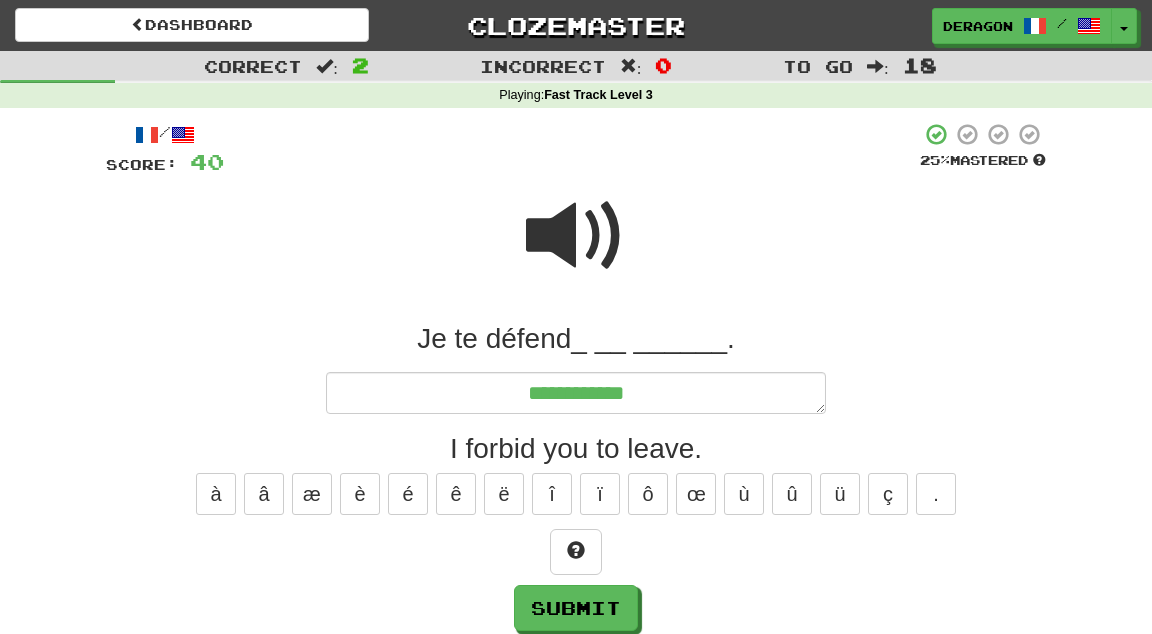 type on "**********" 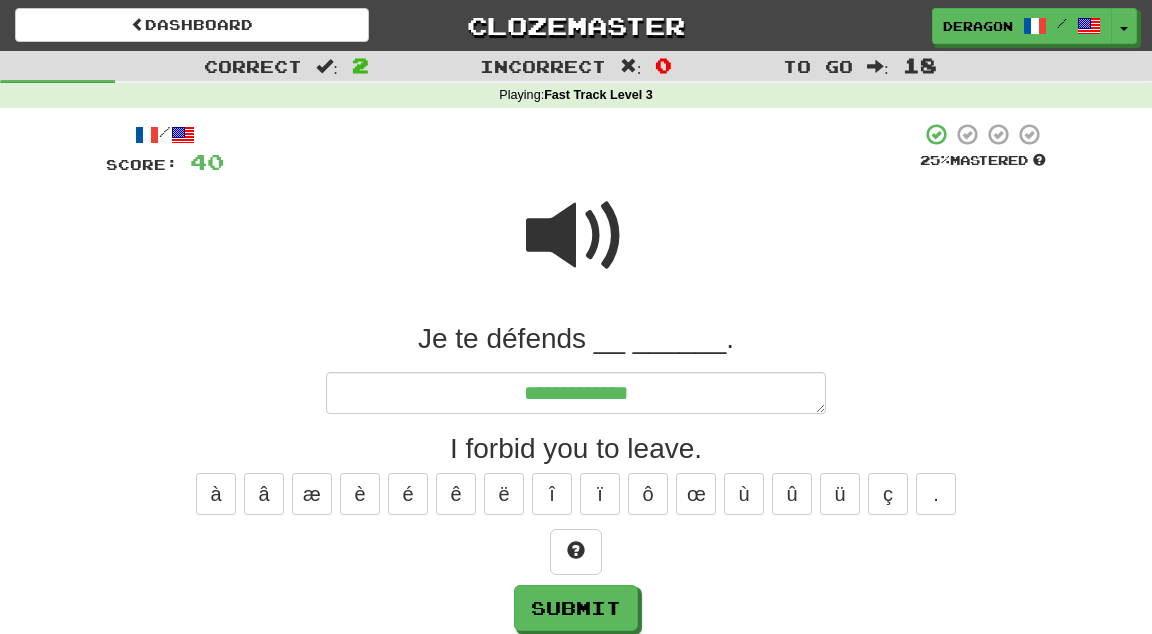 type on "*" 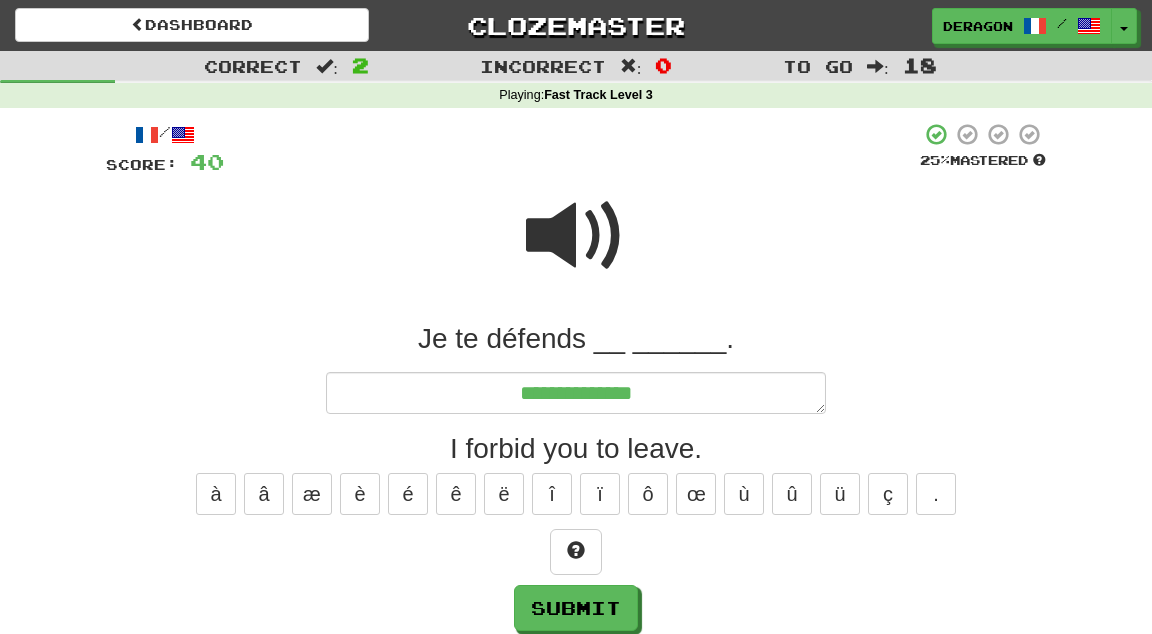 type on "*" 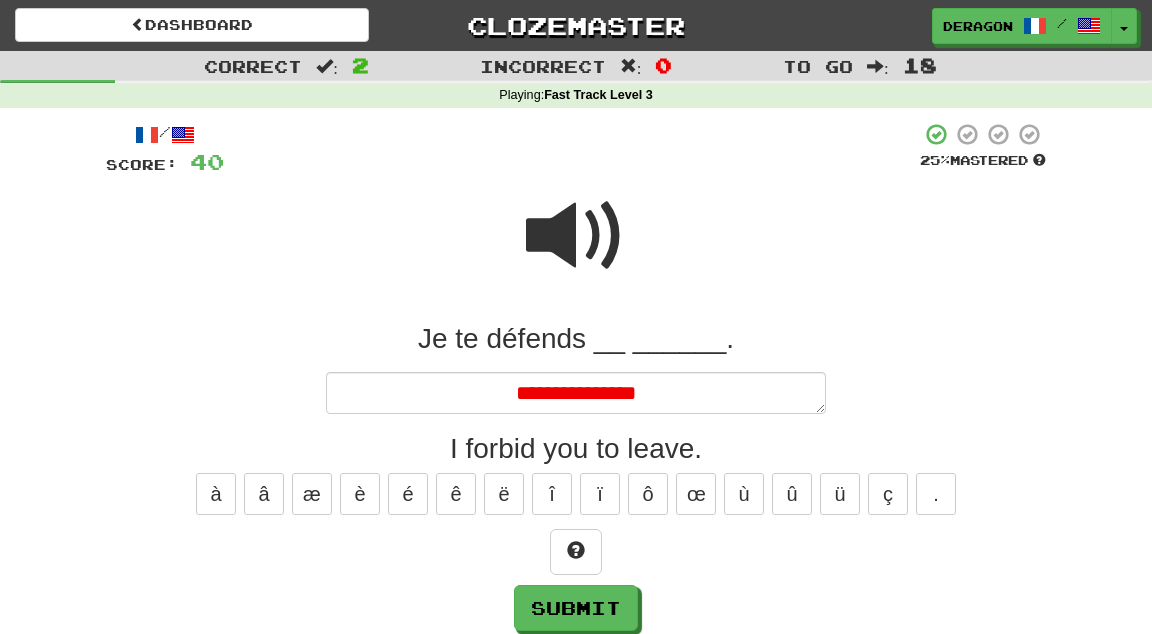 type on "*" 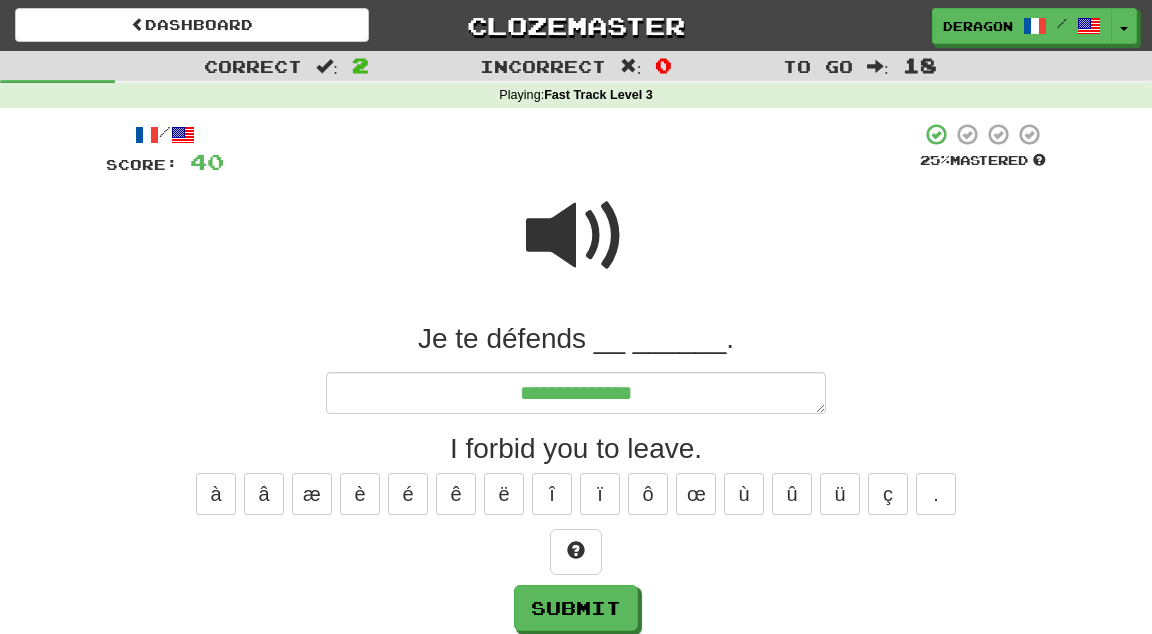 type 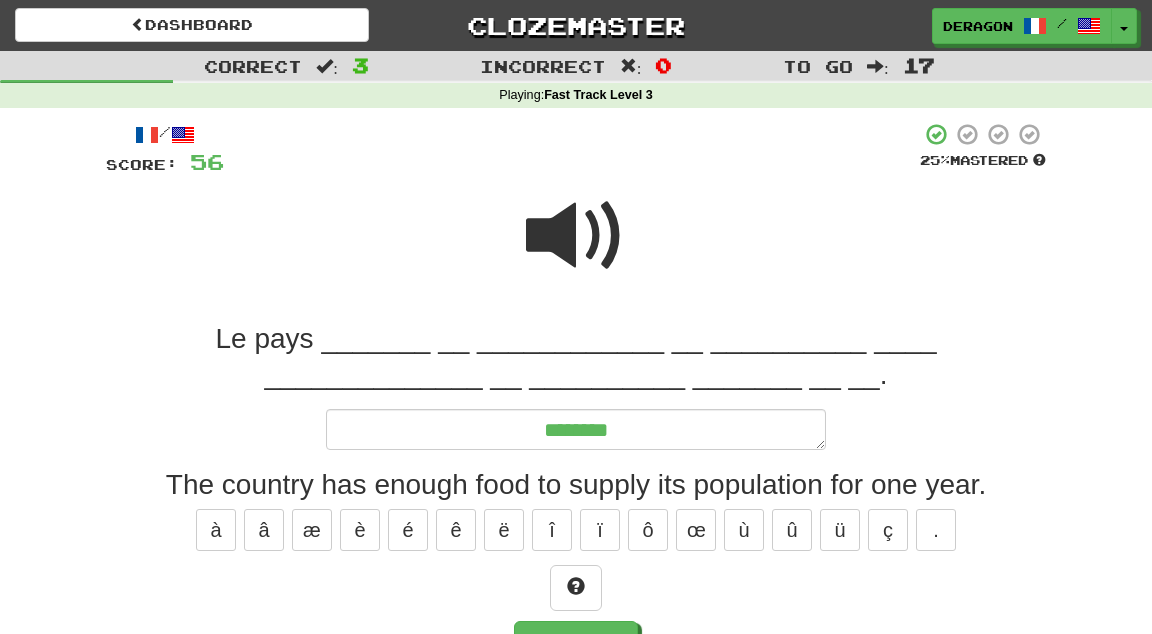 click at bounding box center [576, 236] 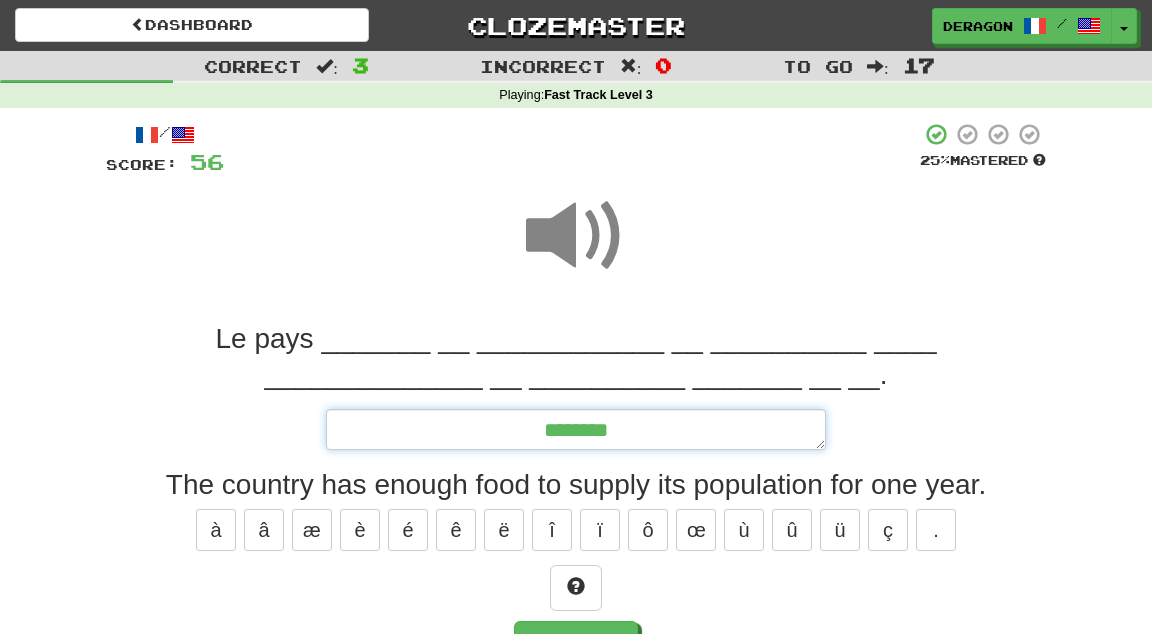 click on "*******" at bounding box center [576, 430] 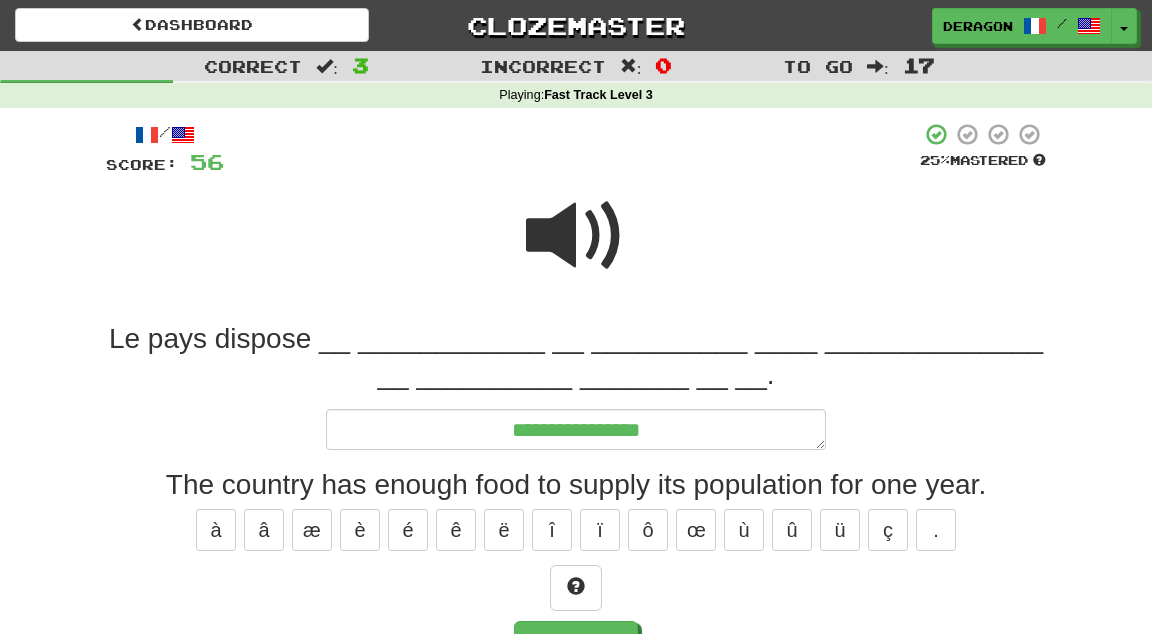 click at bounding box center (576, 236) 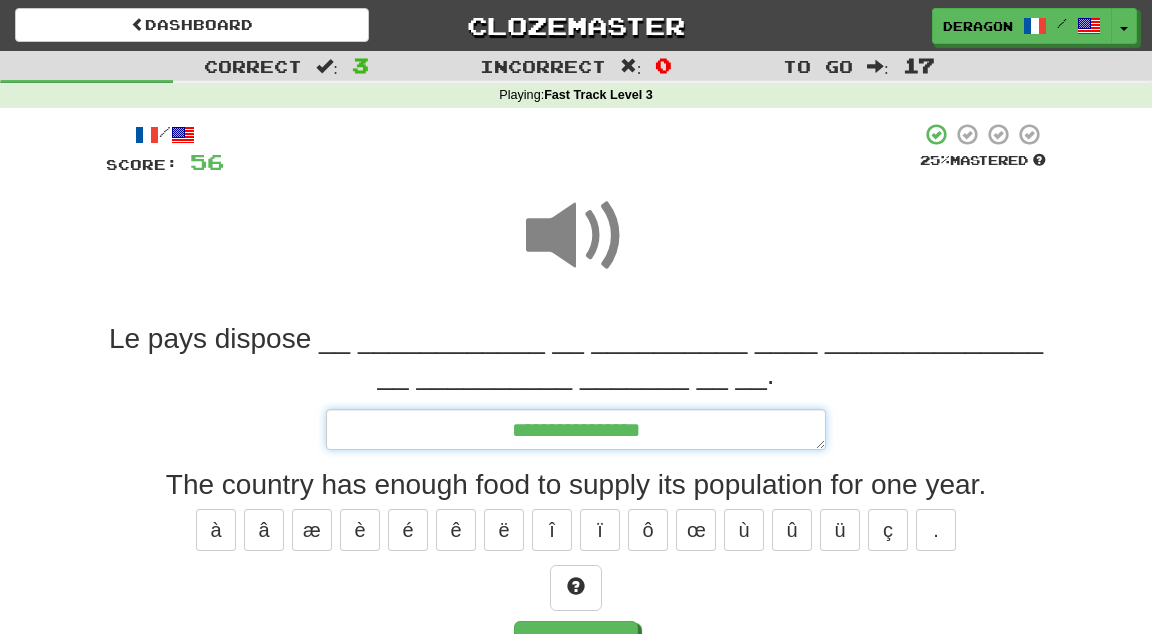 click on "**********" at bounding box center [576, 430] 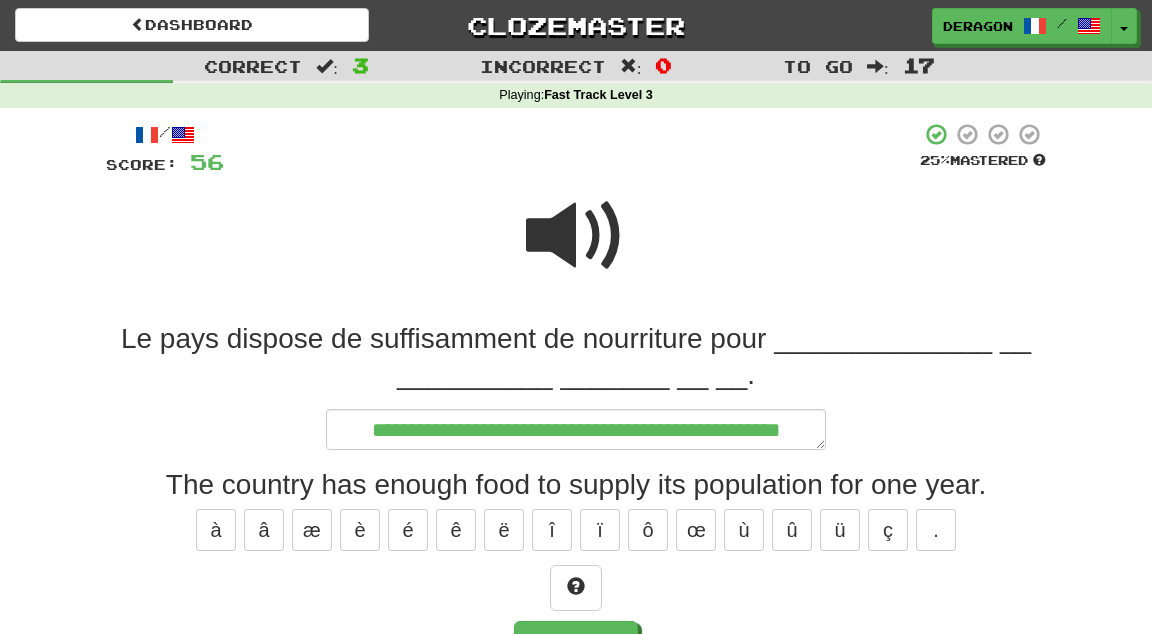 click at bounding box center [576, 236] 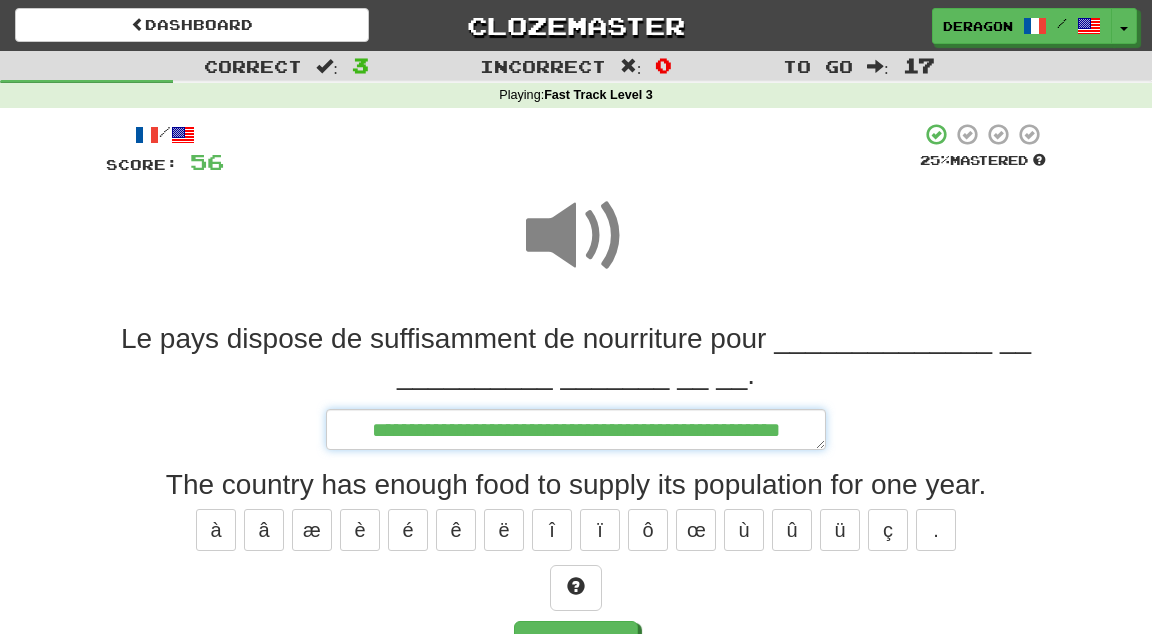 click on "**********" at bounding box center [576, 430] 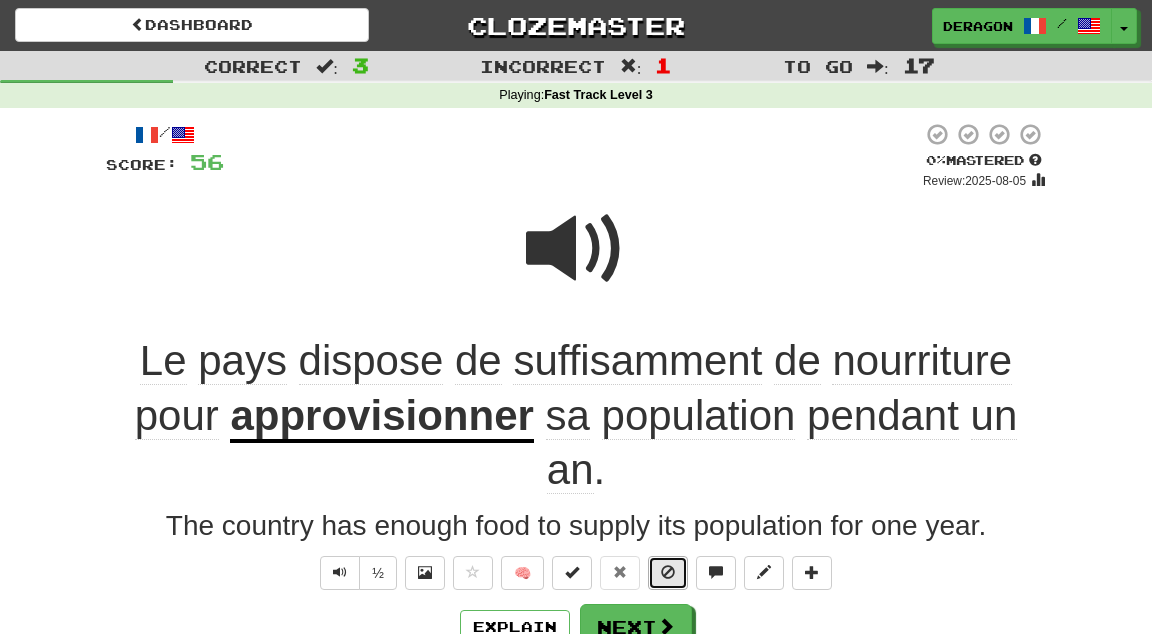 click at bounding box center [668, 572] 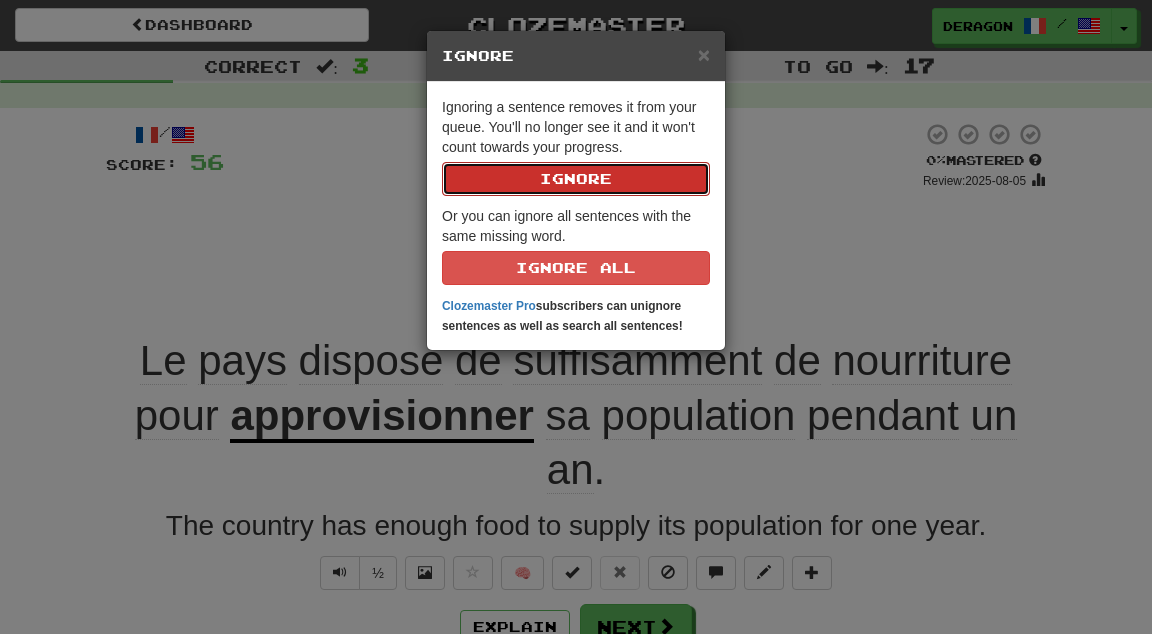 click on "Ignore" at bounding box center (576, 179) 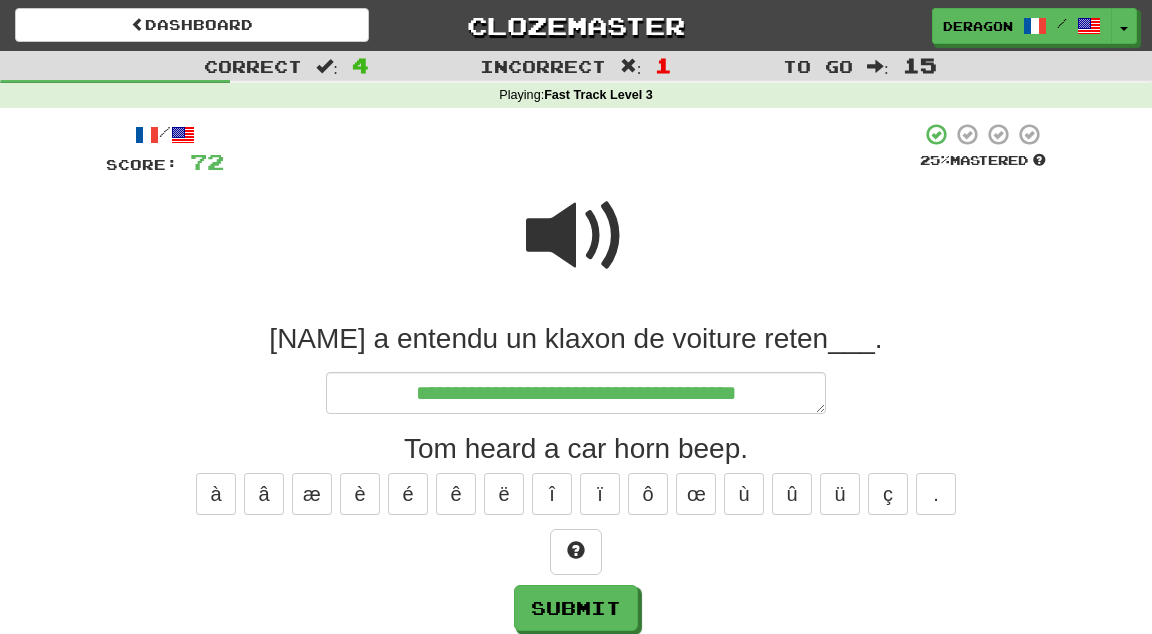 click at bounding box center [576, 236] 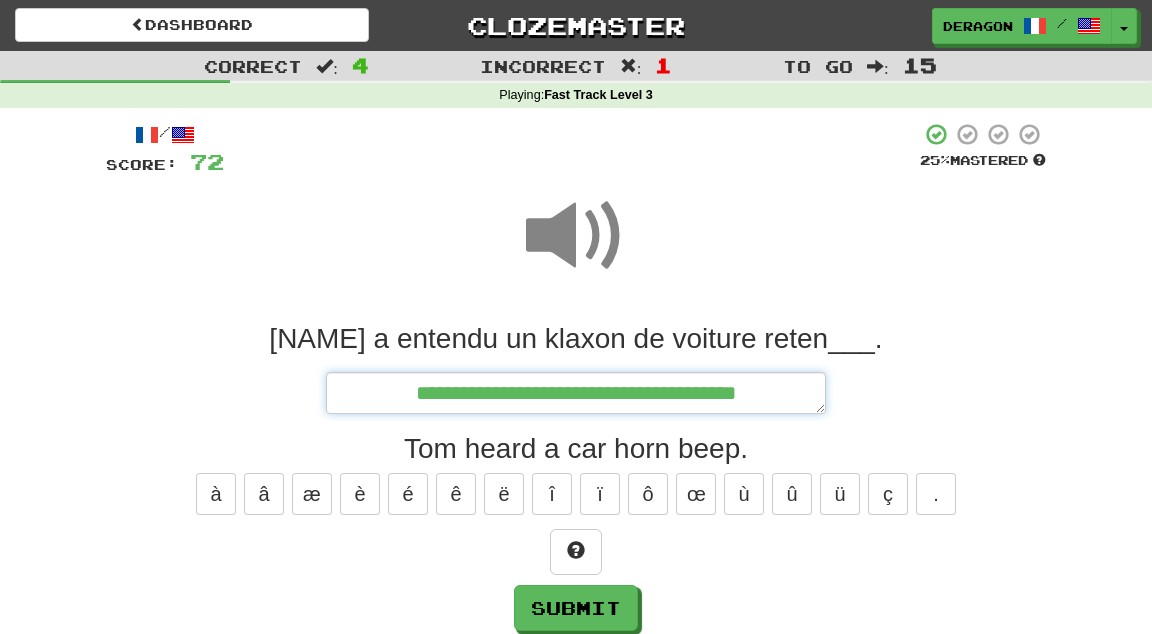click on "**********" at bounding box center [576, 393] 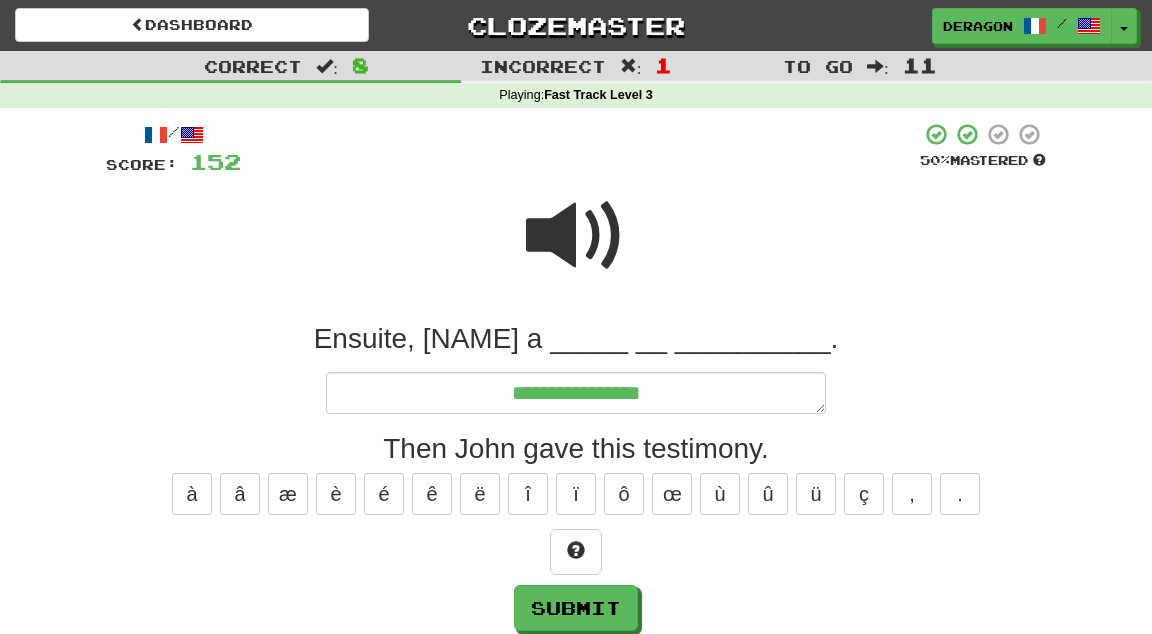 click at bounding box center (576, 236) 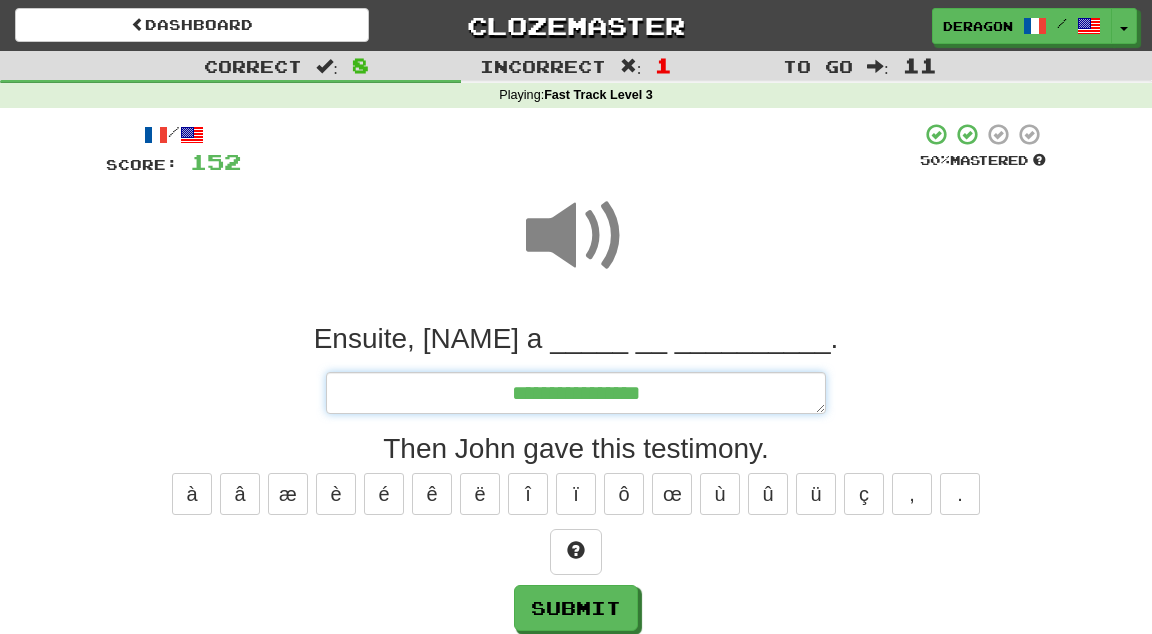 click on "**********" at bounding box center (576, 393) 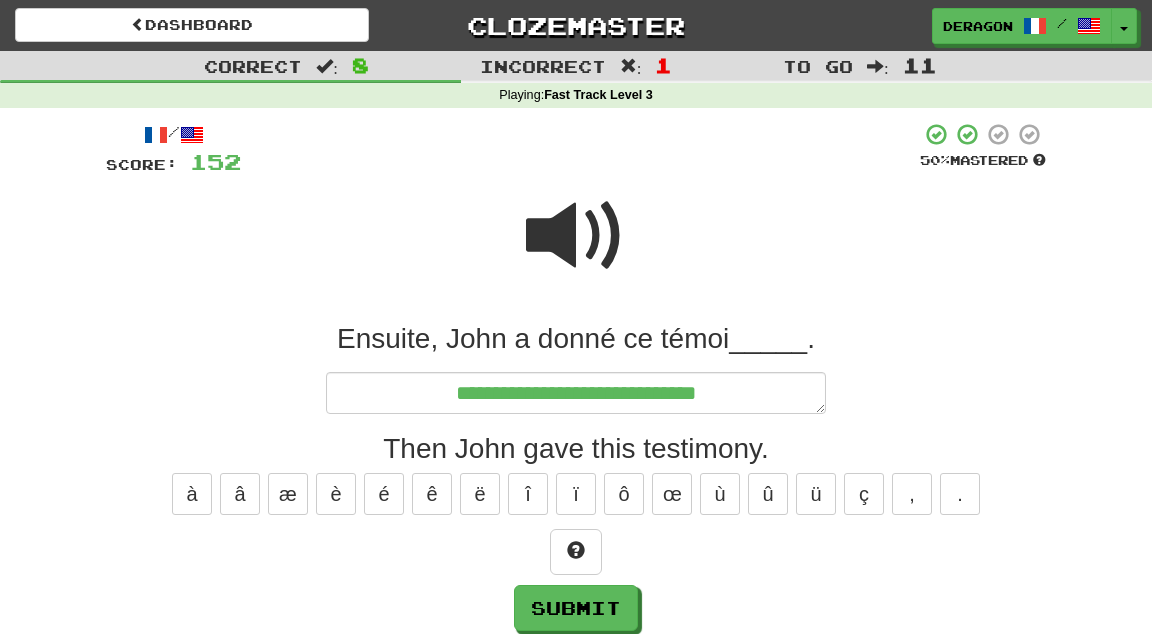 click at bounding box center (576, 236) 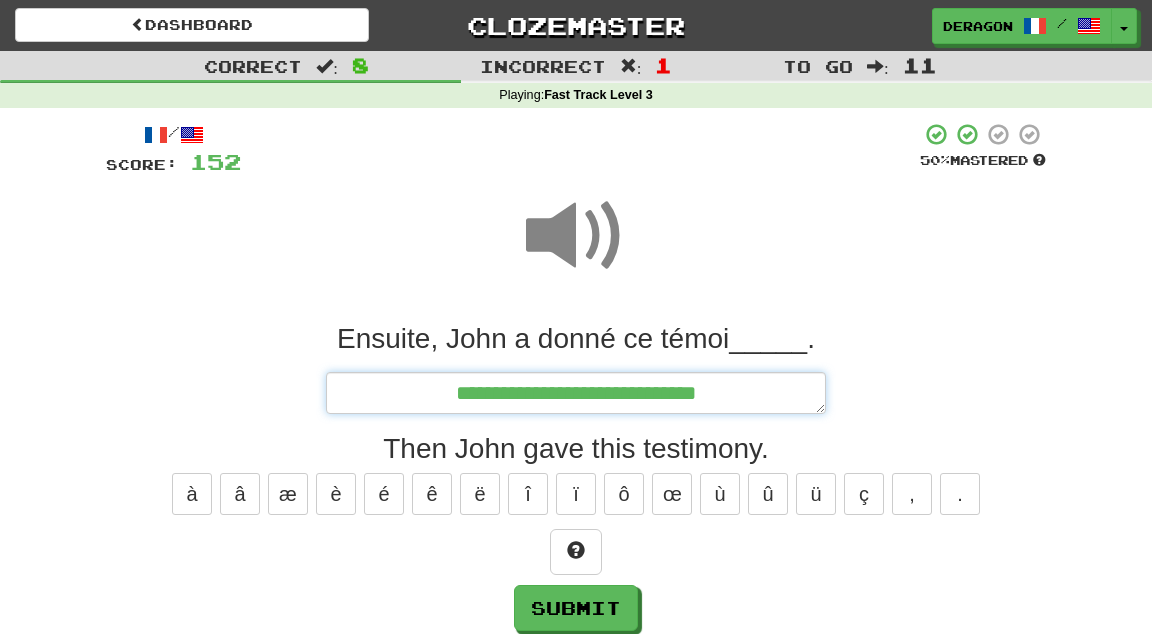 click on "**********" at bounding box center [576, 393] 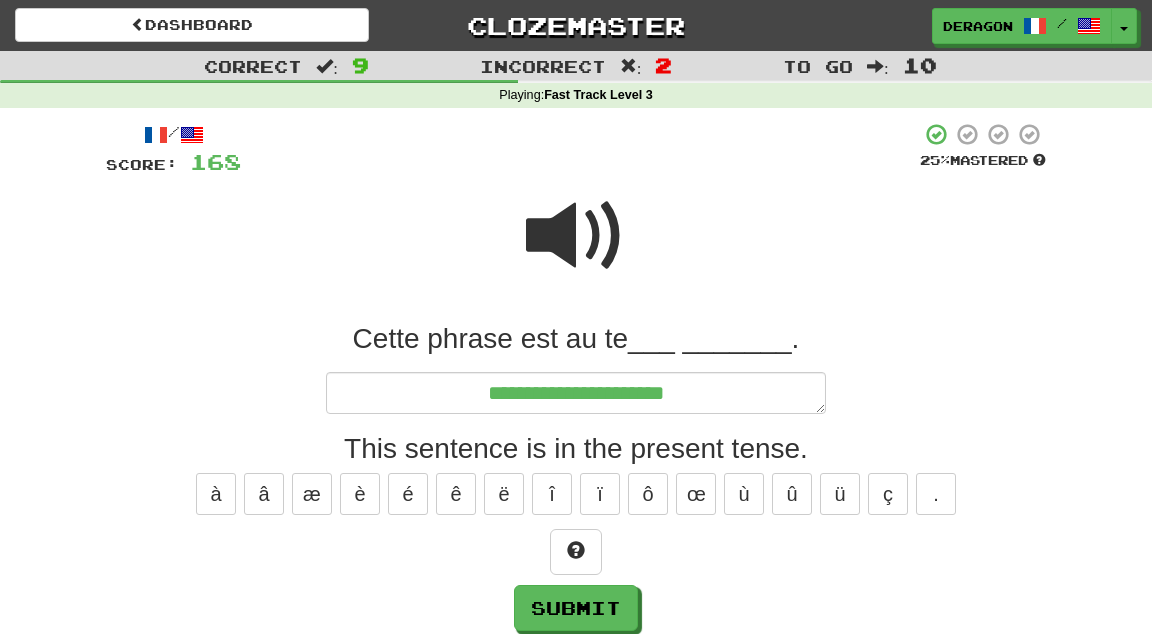 click at bounding box center [576, 236] 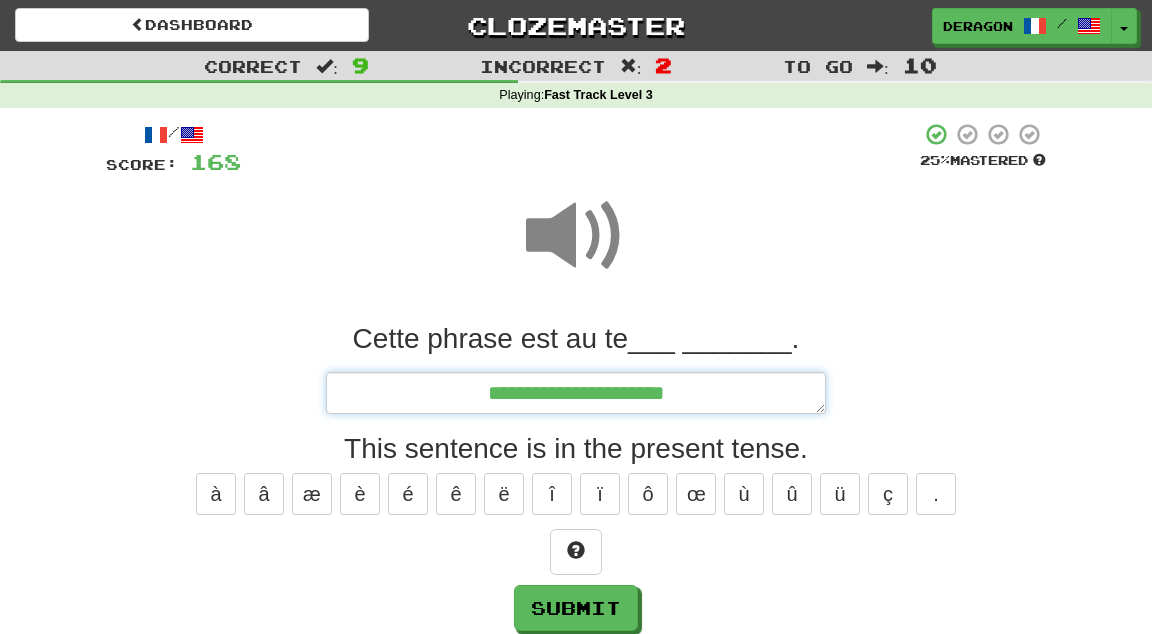 click on "**********" at bounding box center (576, 393) 